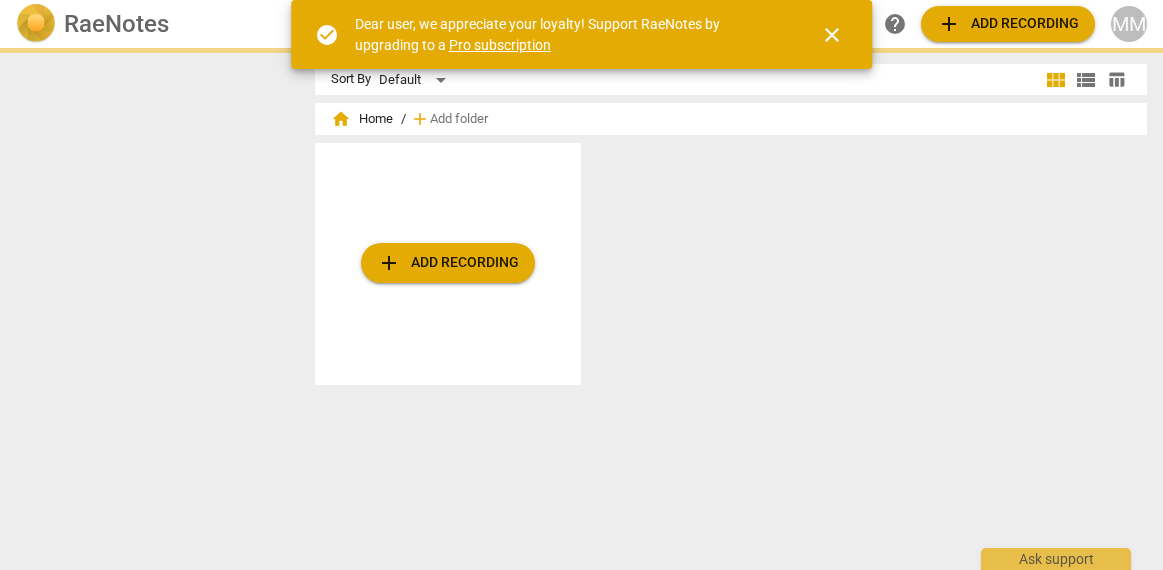 scroll, scrollTop: 0, scrollLeft: 0, axis: both 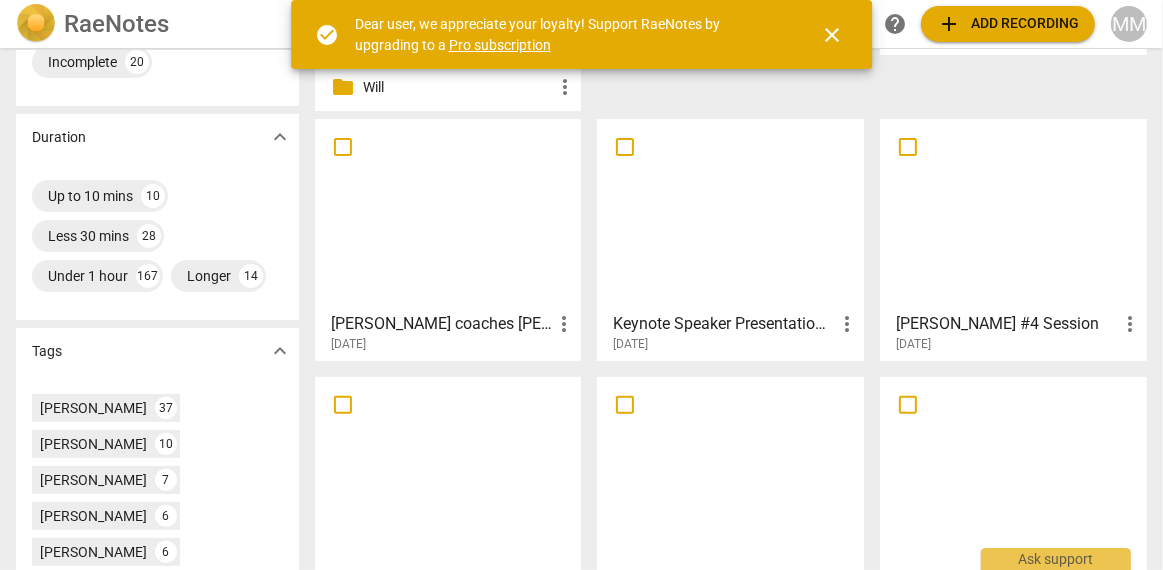 click at bounding box center (448, 214) 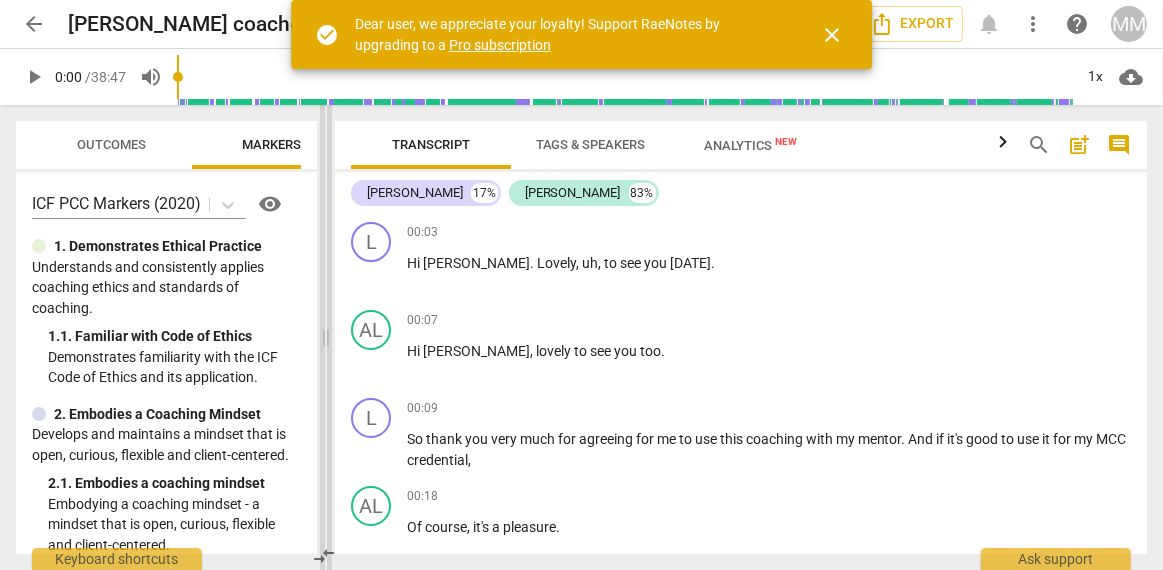 drag, startPoint x: 586, startPoint y: 335, endPoint x: 329, endPoint y: 295, distance: 260.0942 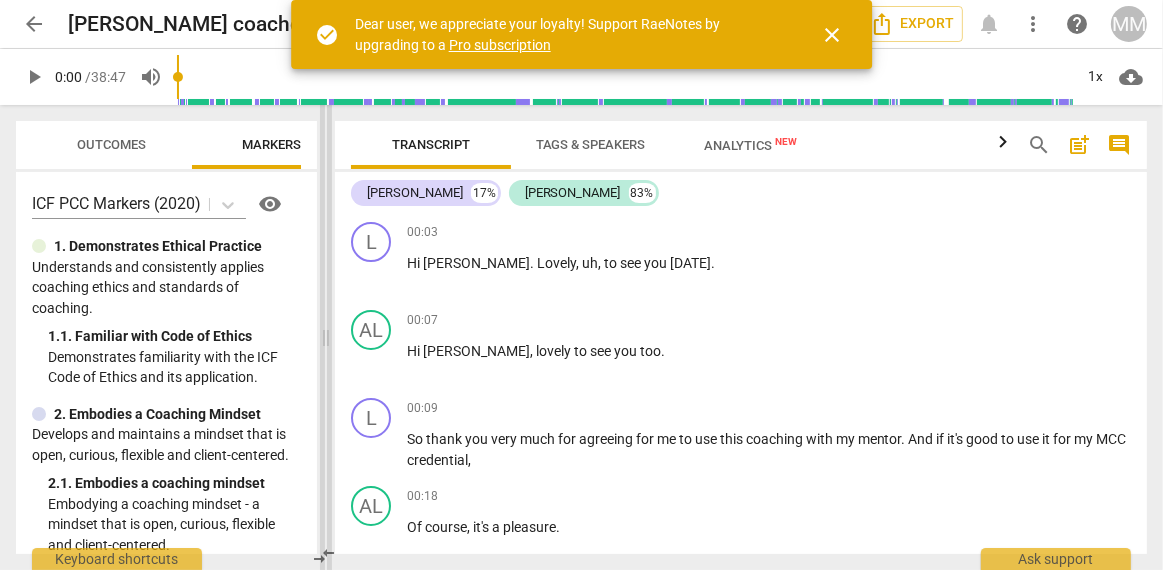 click at bounding box center (326, 337) 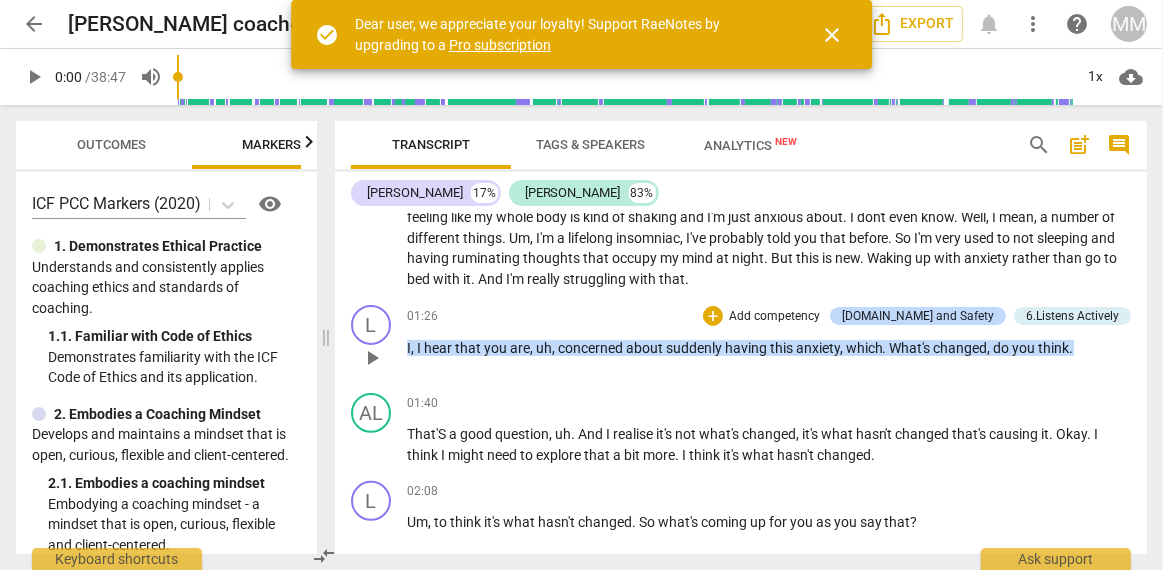 scroll, scrollTop: 528, scrollLeft: 0, axis: vertical 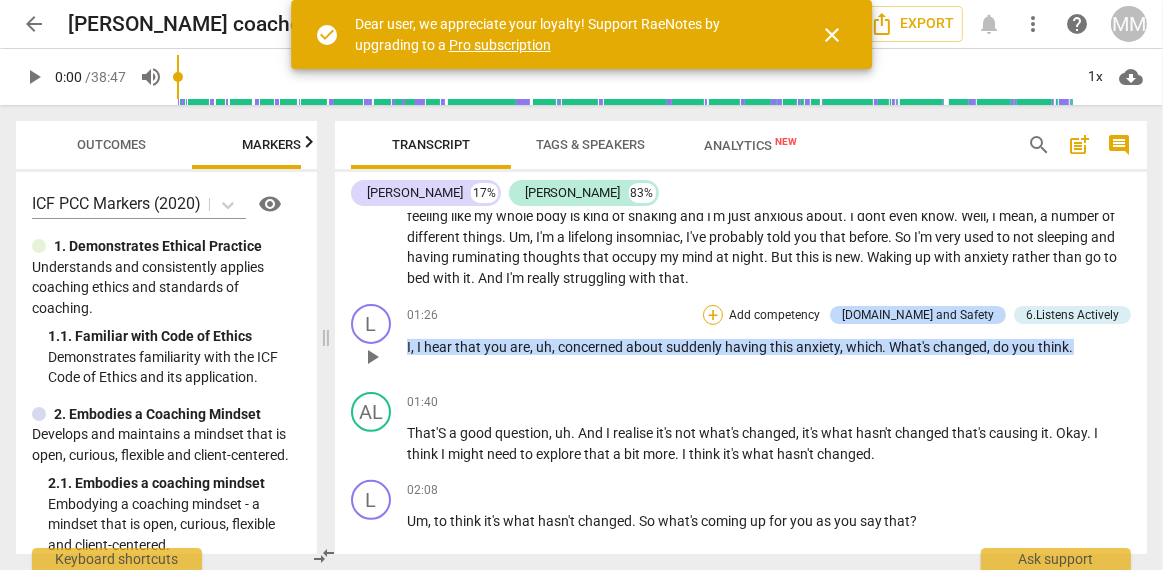 click on "+" at bounding box center (713, 315) 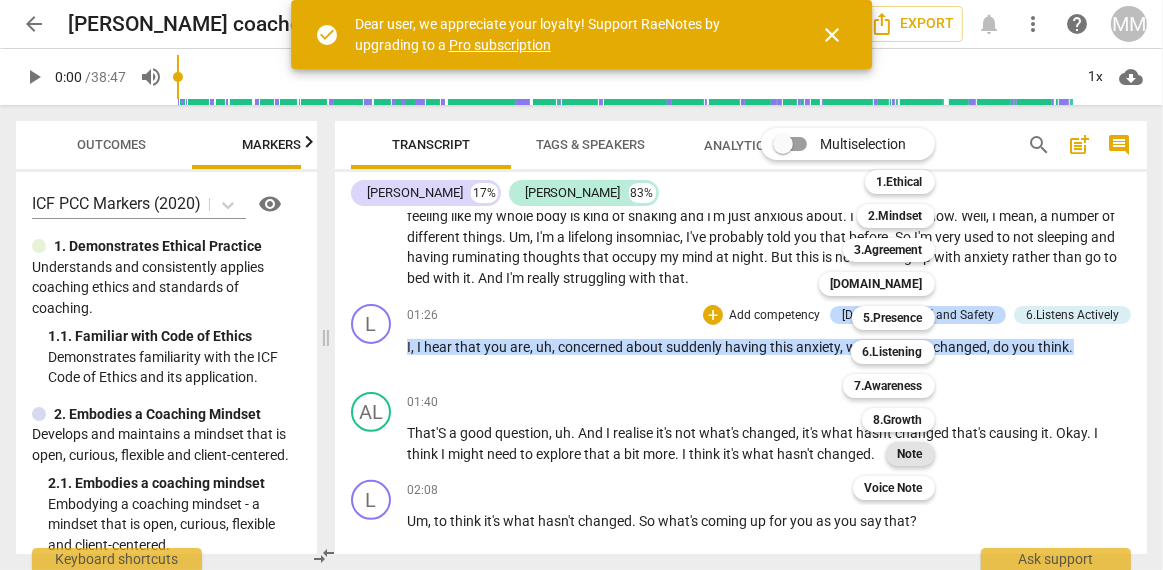 click on "Note" at bounding box center (910, 454) 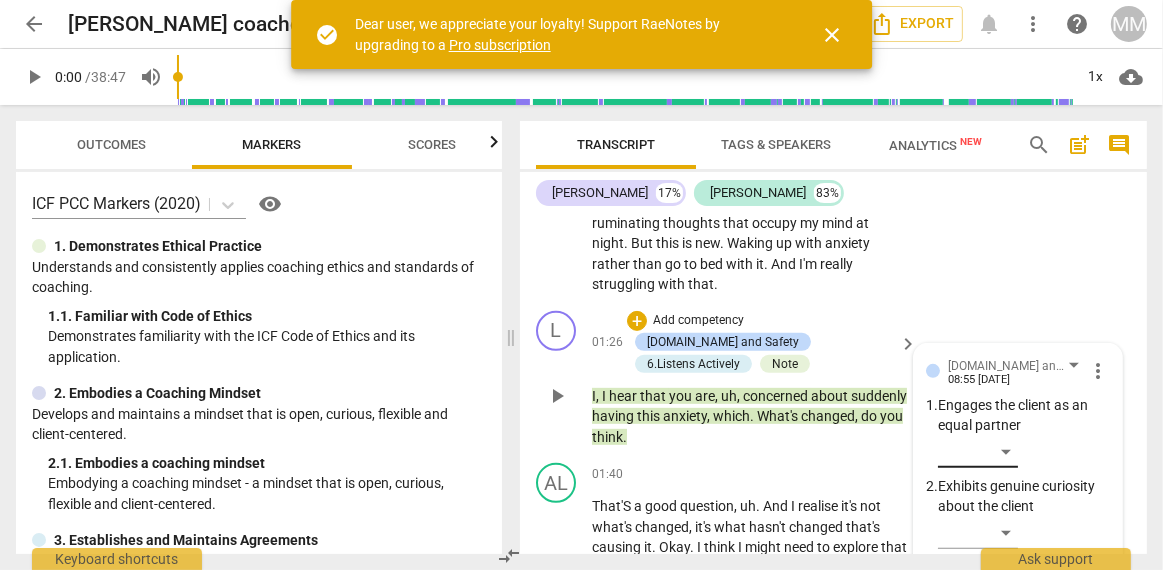 scroll, scrollTop: 723, scrollLeft: 0, axis: vertical 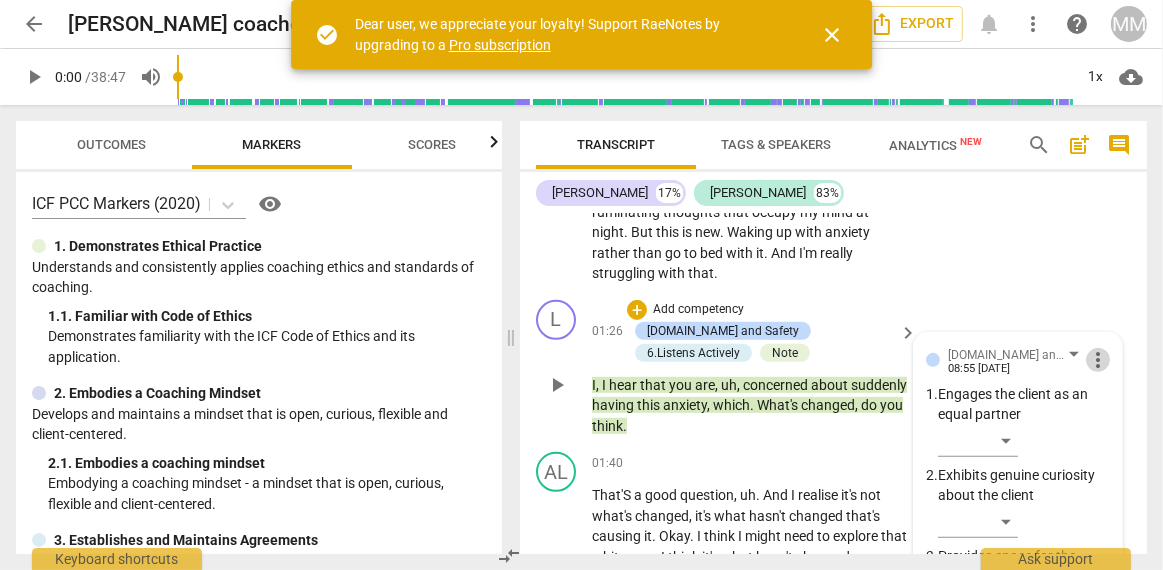 click on "more_vert" at bounding box center [1098, 360] 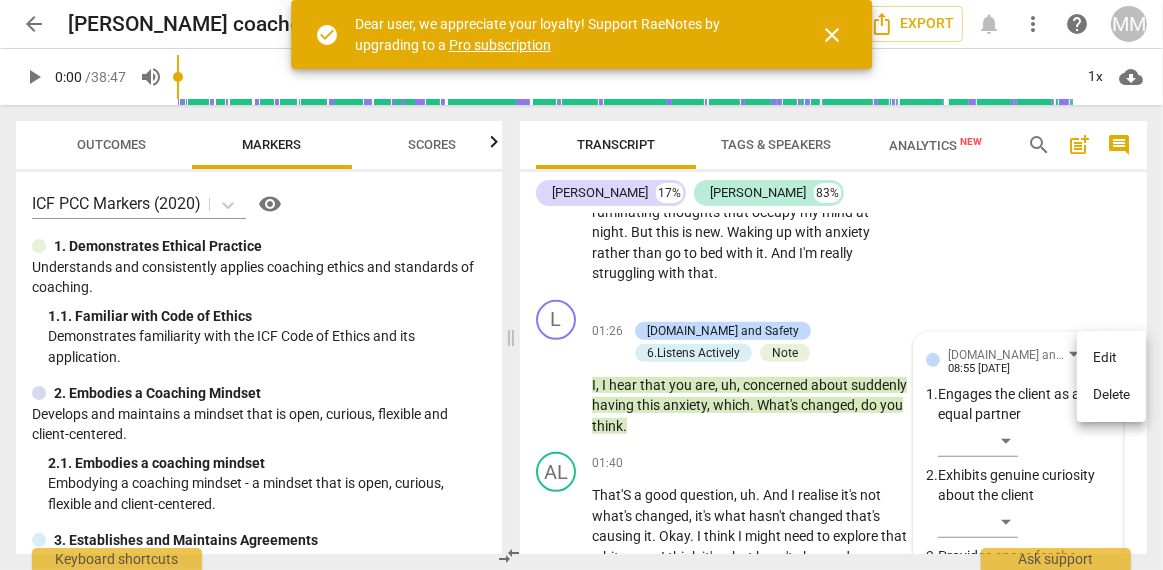 click on "Delete" at bounding box center [1111, 395] 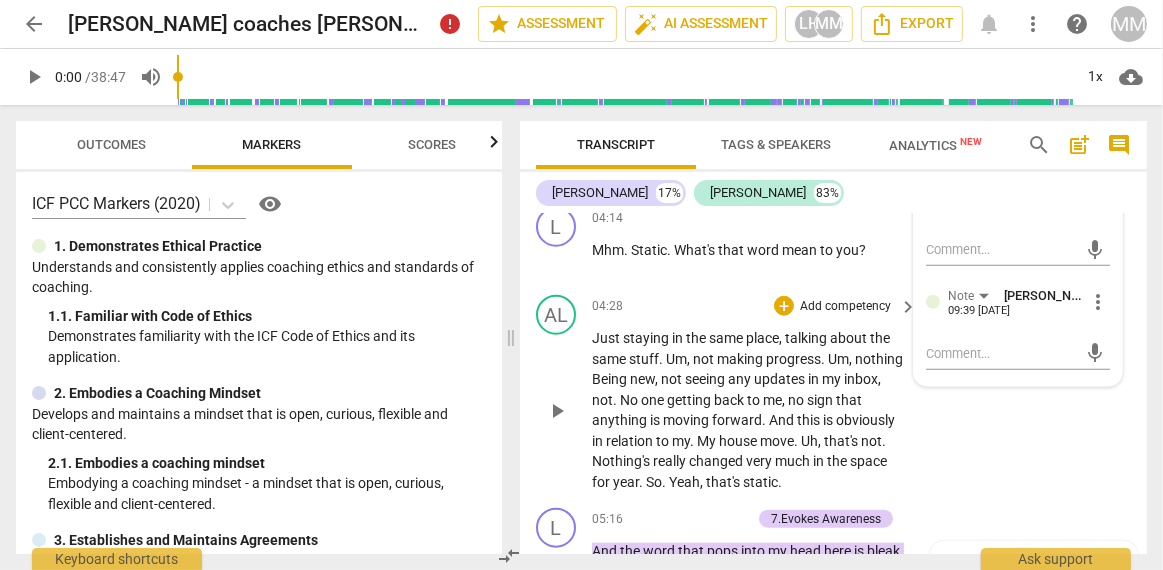 scroll, scrollTop: 1712, scrollLeft: 0, axis: vertical 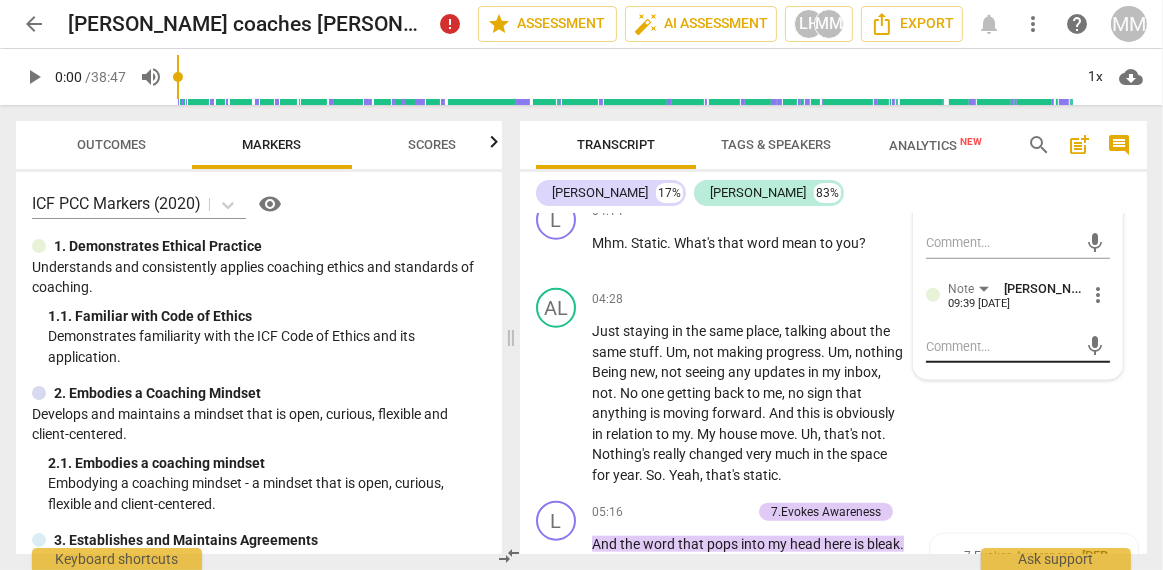 click at bounding box center (1002, 346) 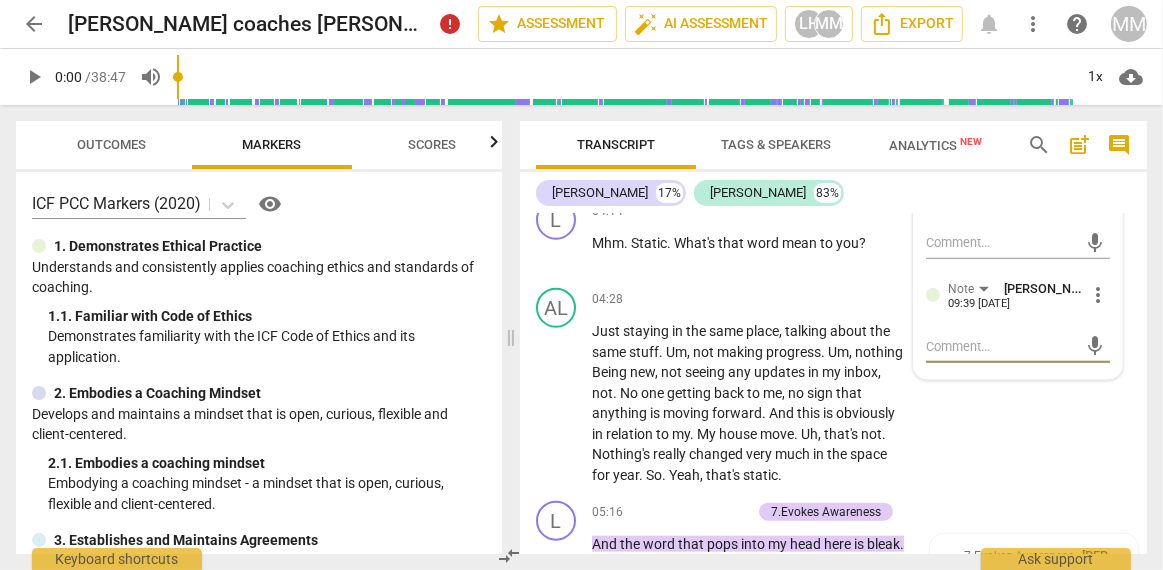 paste on "When considering plastic surgery, many people focus on choosing the right surgeon and evaluating the office staff, but often overlook an equally important factor: where the surgery will take place. The setting can significantly impact your overall experience, safety, and recovery. Plastic surgeons may operate in different environments—some perform procedures in their office, others in specialized surgical centers, and some in hospitals. Each option comes with its own advantages and limitations. Let’s explore what it means to have surgery in each of these settings and why it matters." 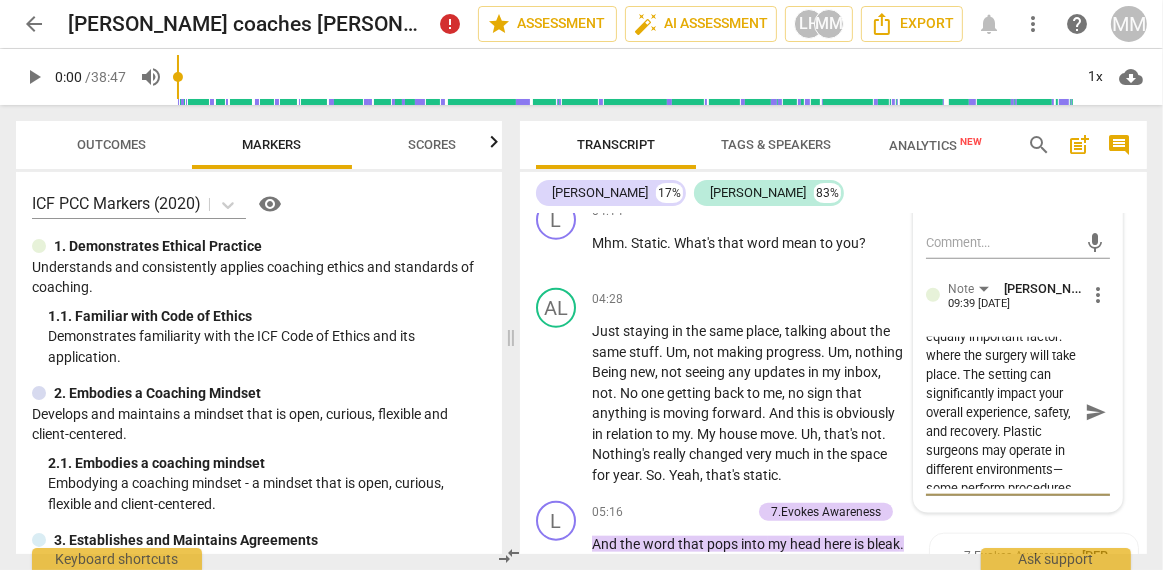 scroll, scrollTop: 118, scrollLeft: 0, axis: vertical 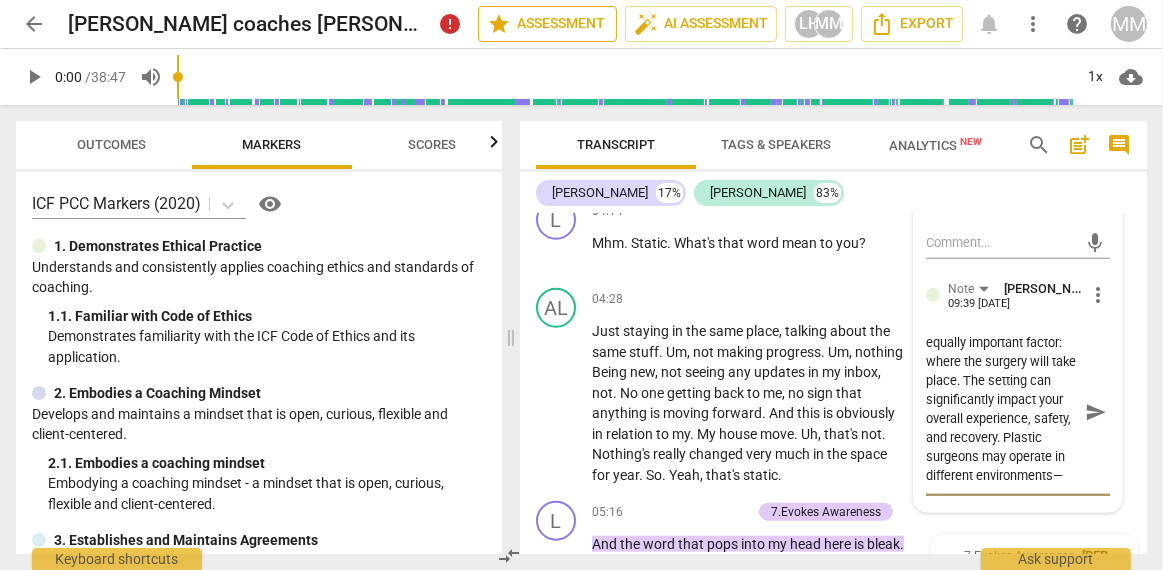 type 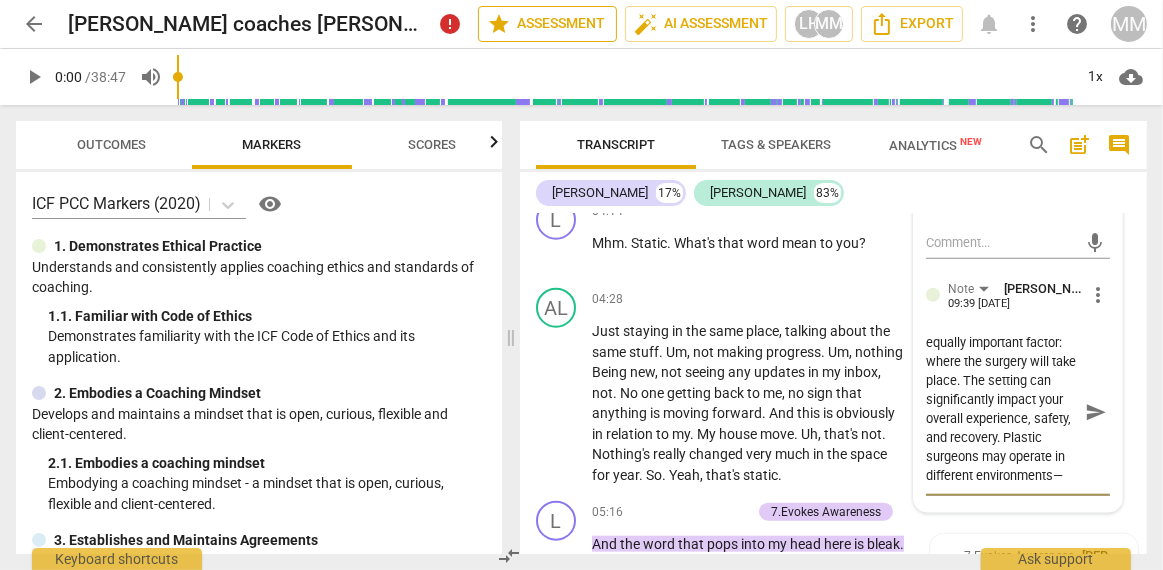 type 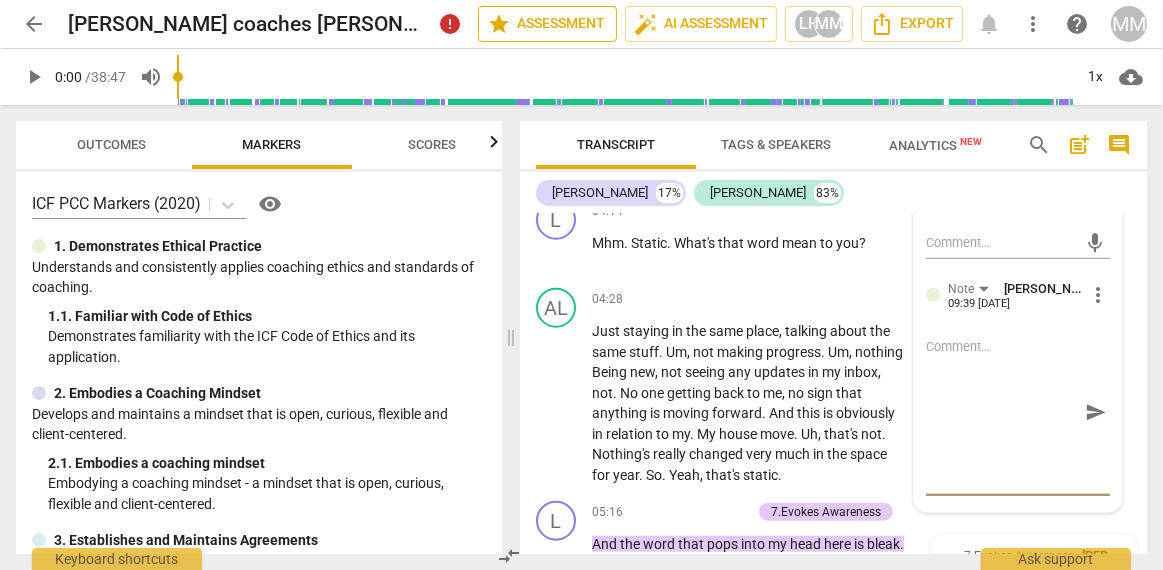 scroll, scrollTop: 0, scrollLeft: 0, axis: both 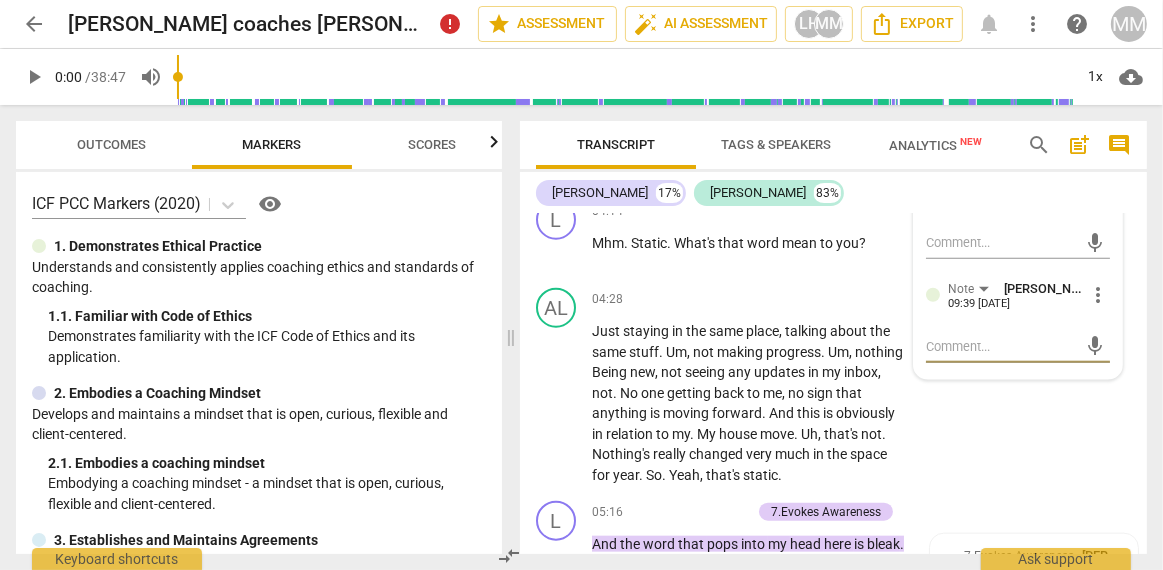 type on "G" 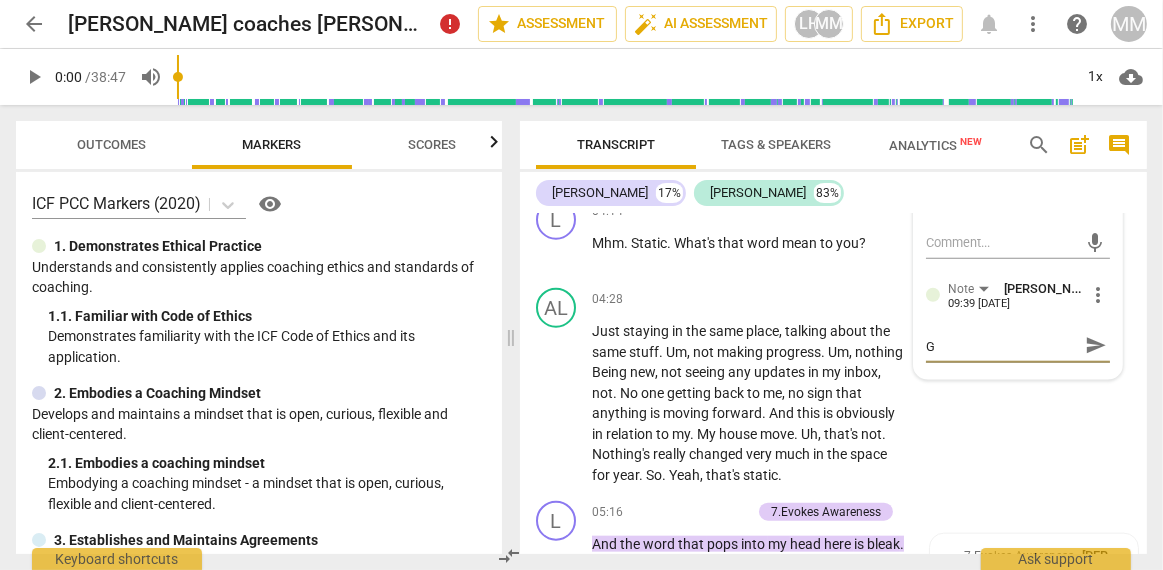 type on "Go" 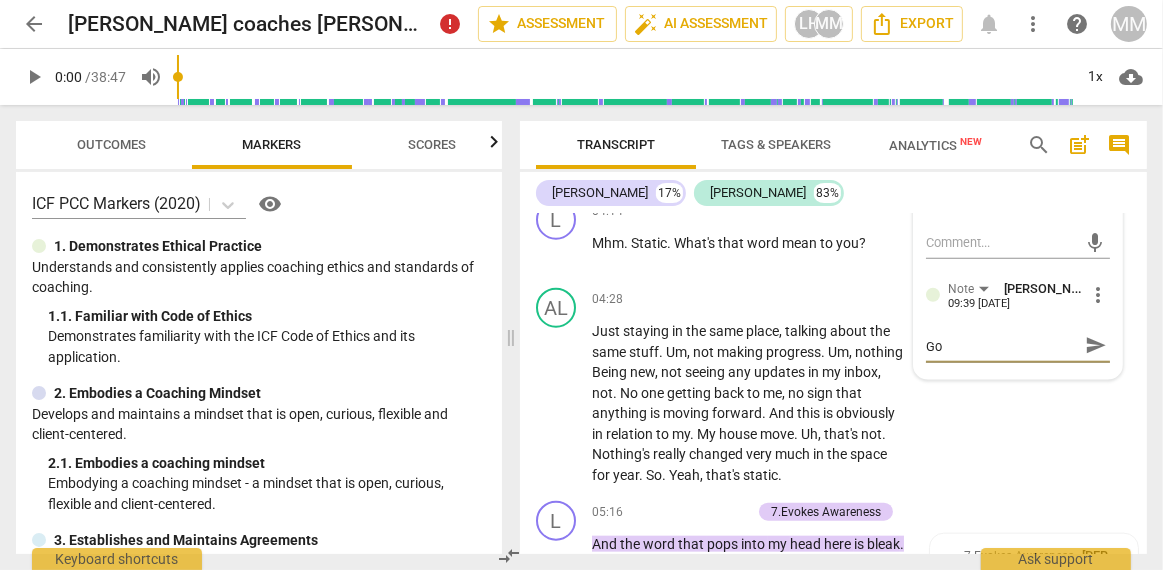 type on "Goo" 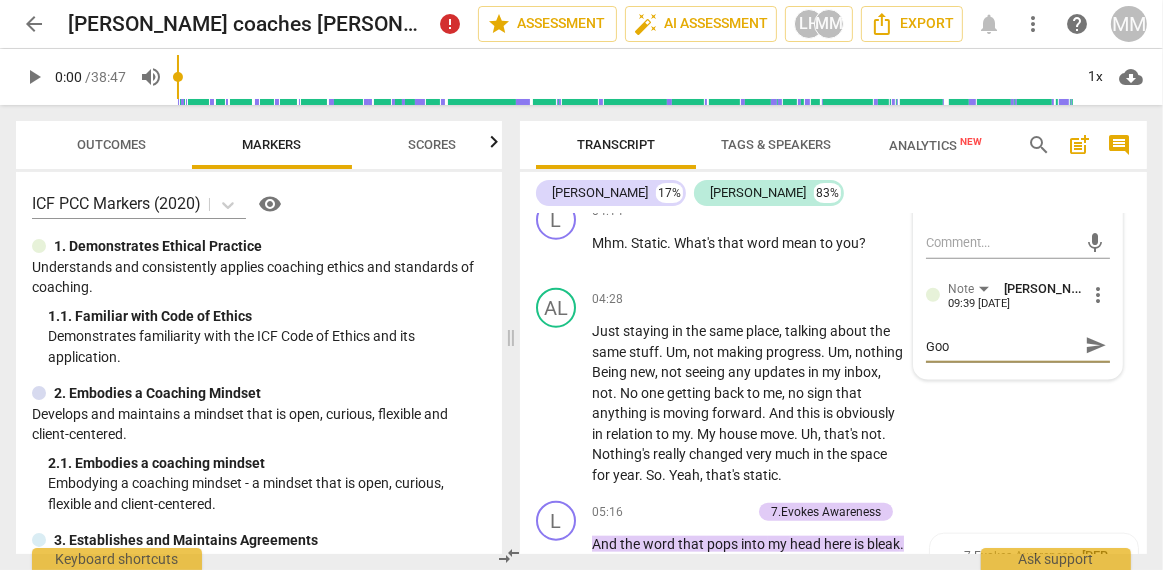 type on "Good" 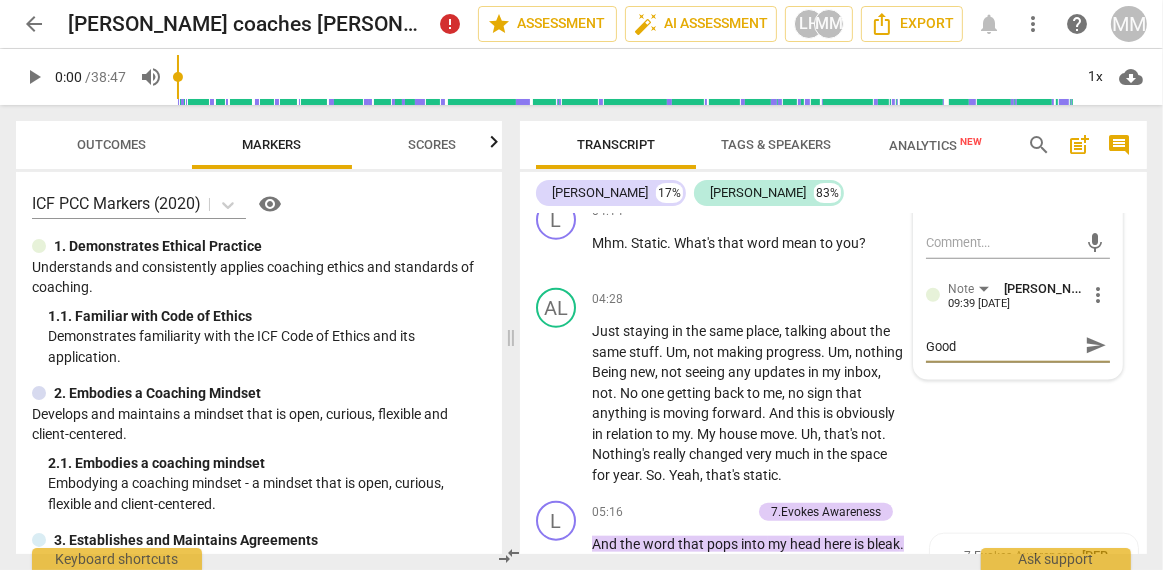 type on "Good" 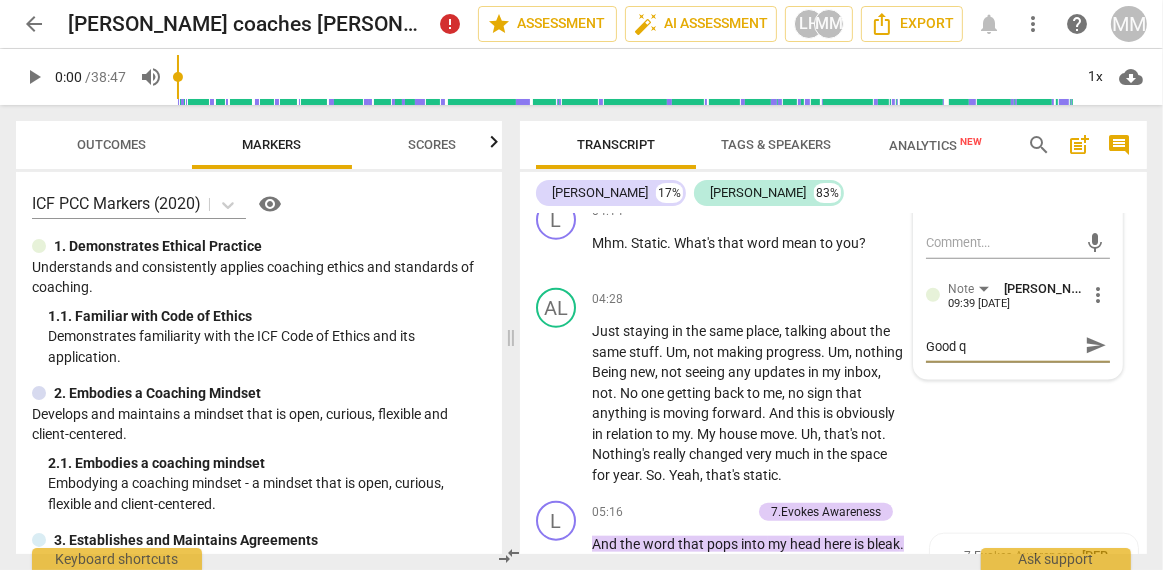 type on "Good qu" 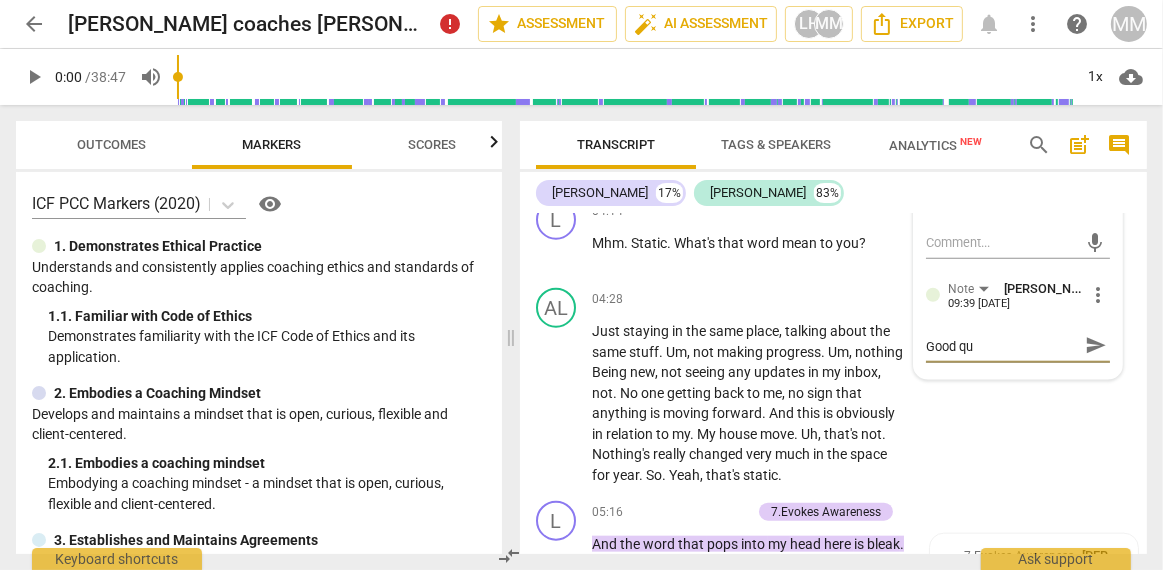 type on "Good que" 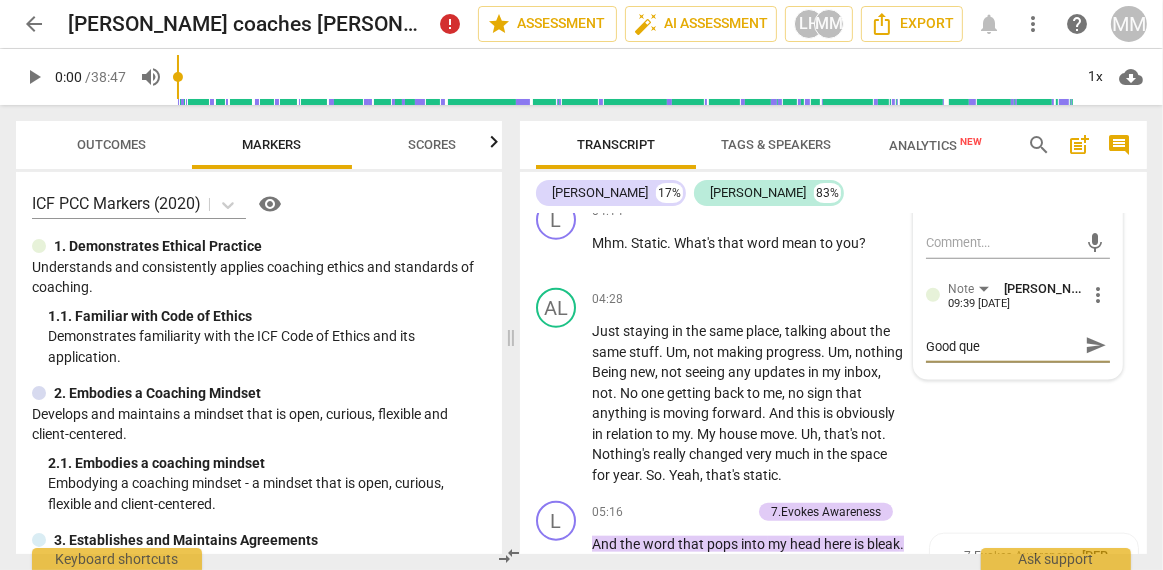 type on "Good ques" 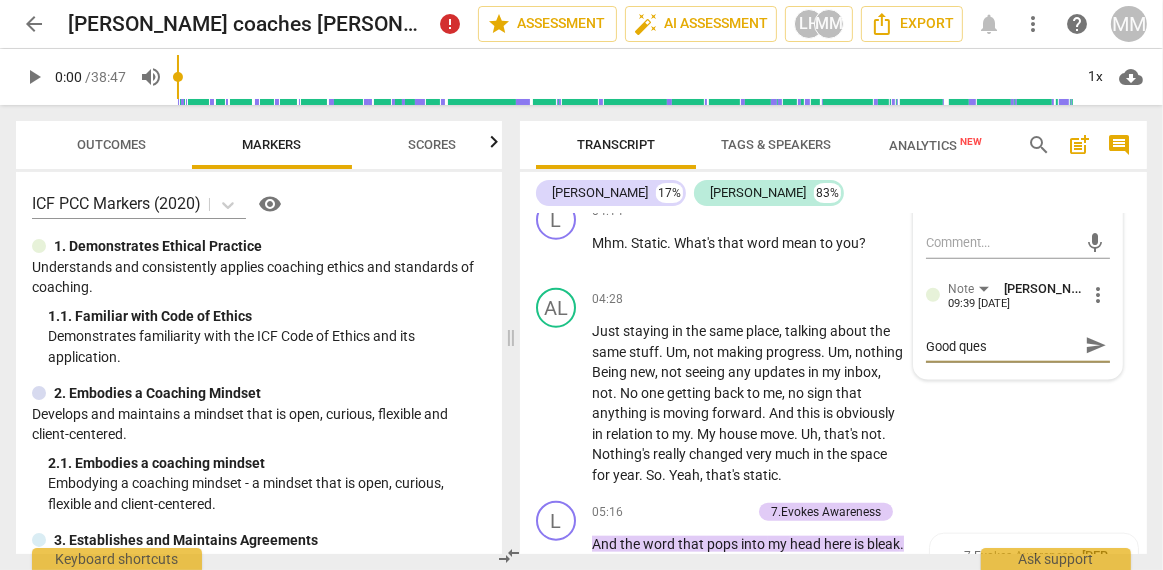 type on "Good quest" 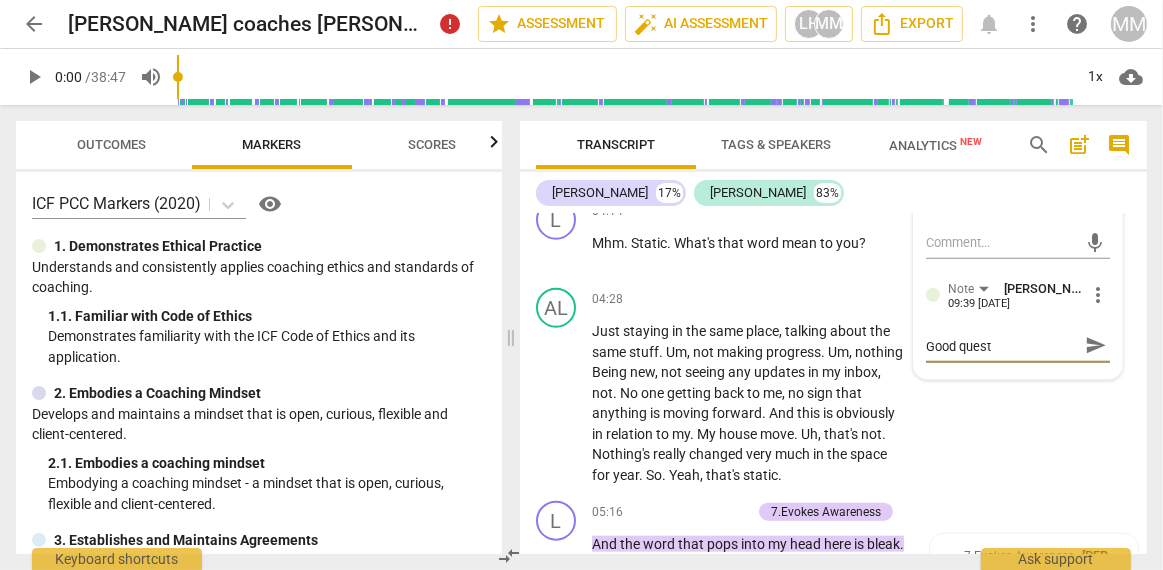type on "Good questi" 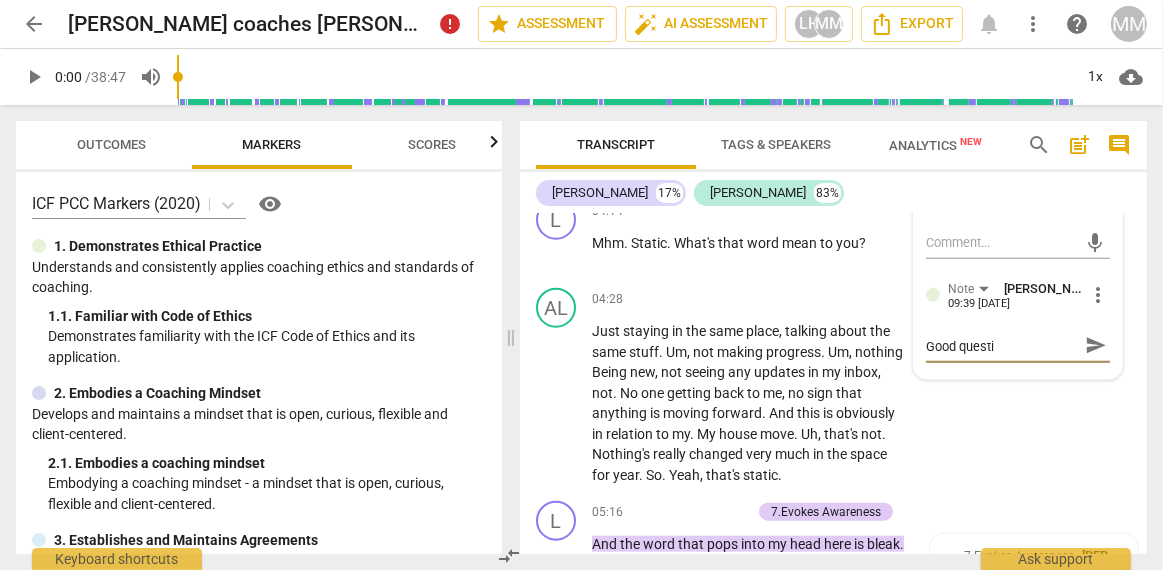 type on "Good questio" 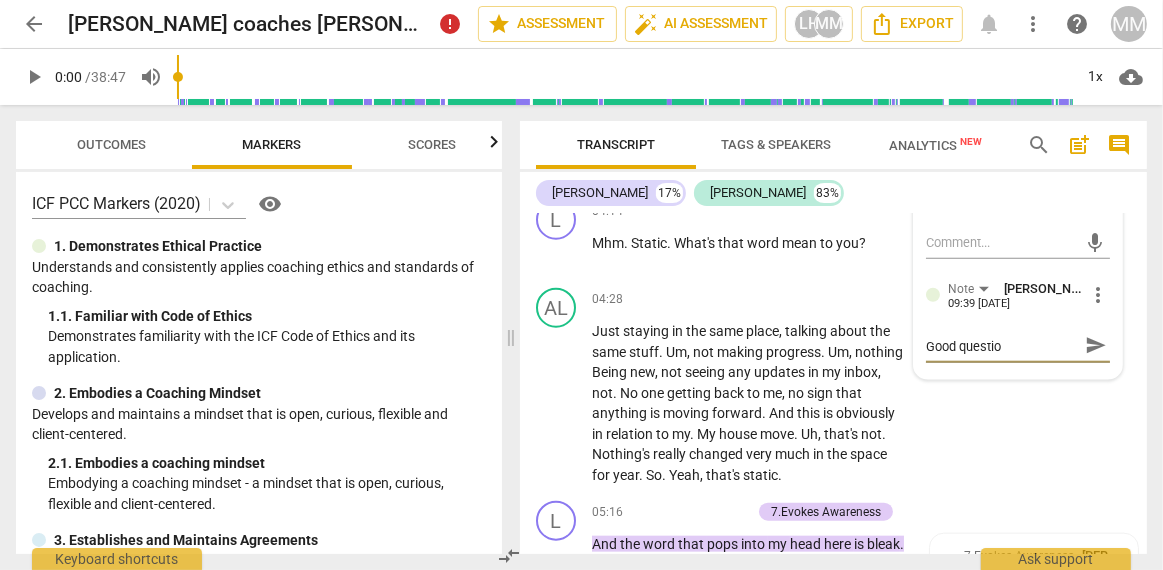 type on "Good question" 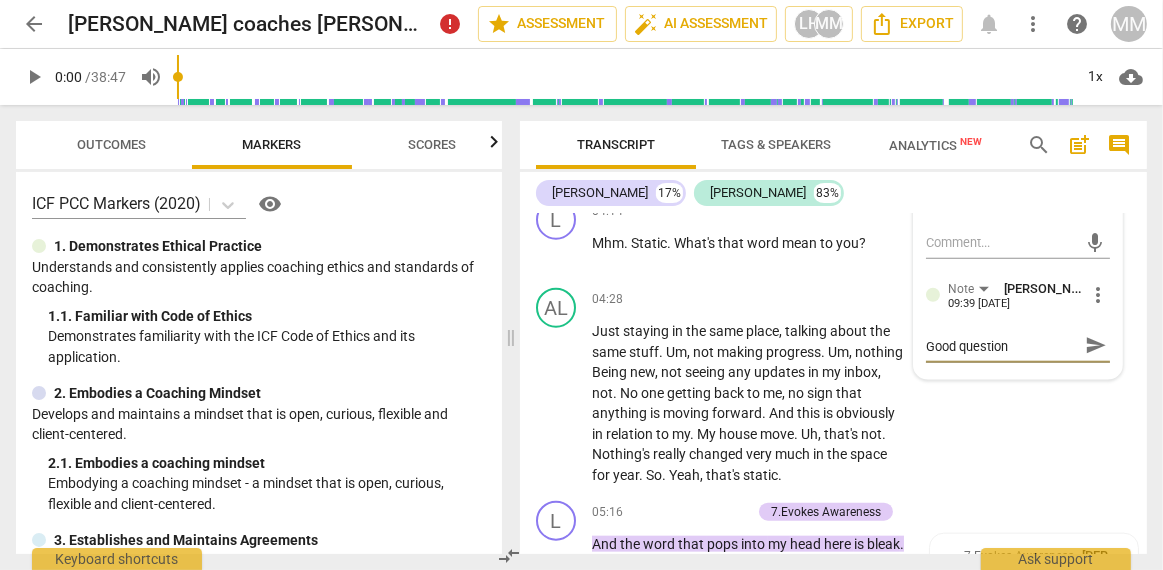 type on "Good question" 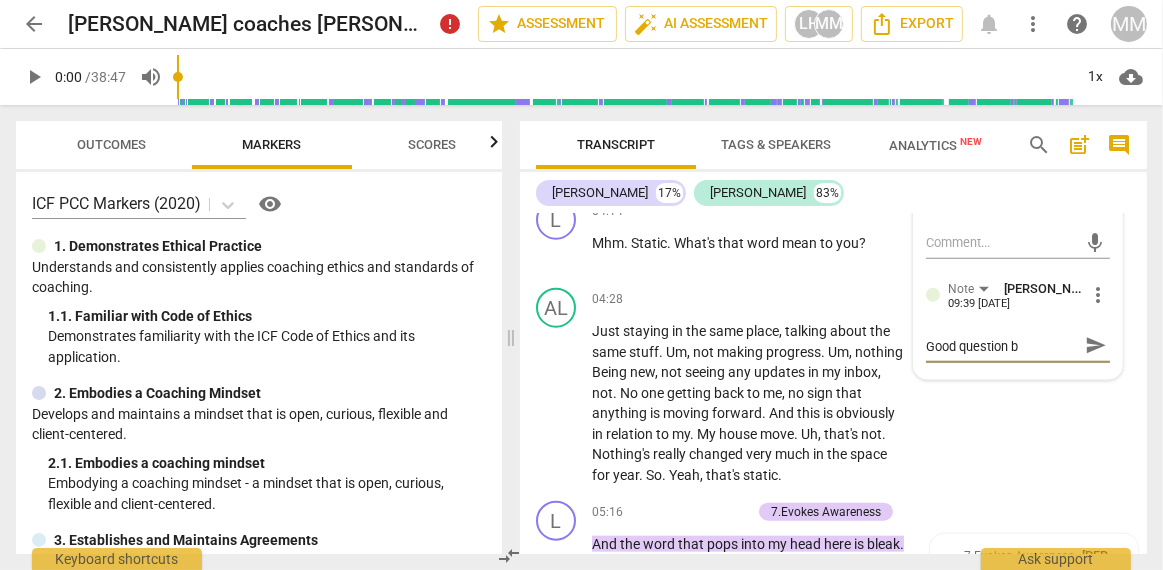 type on "Good question bu" 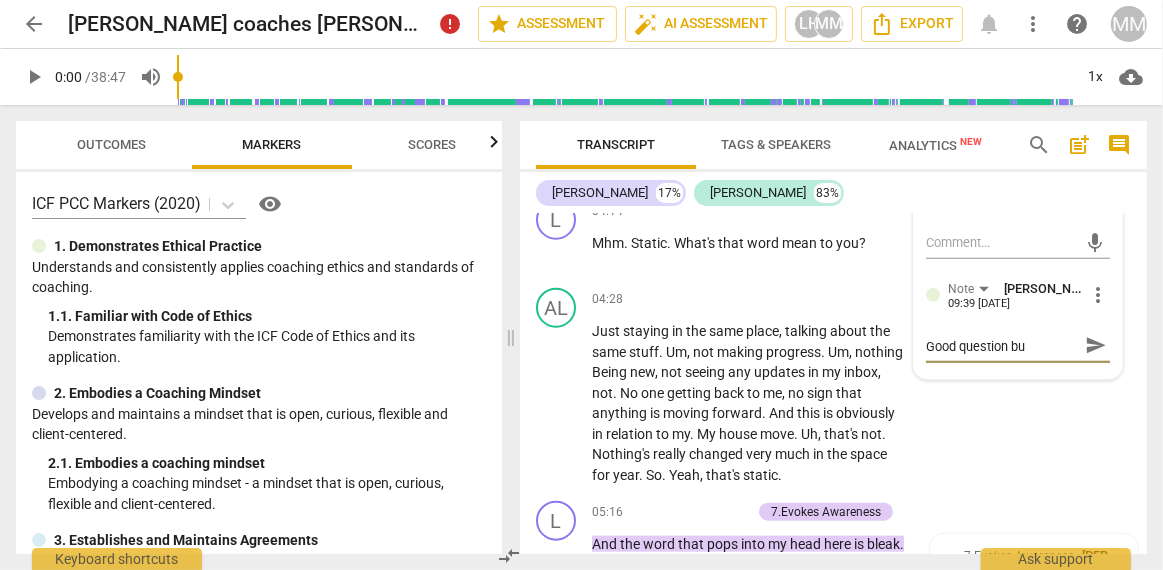 type on "Good question but" 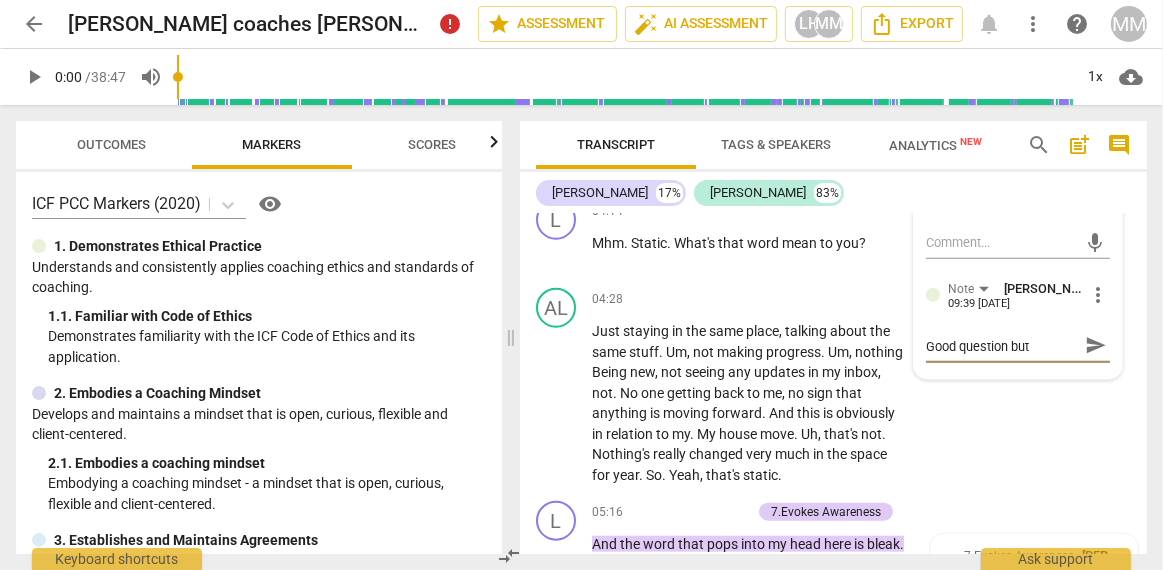 type on "Good question but" 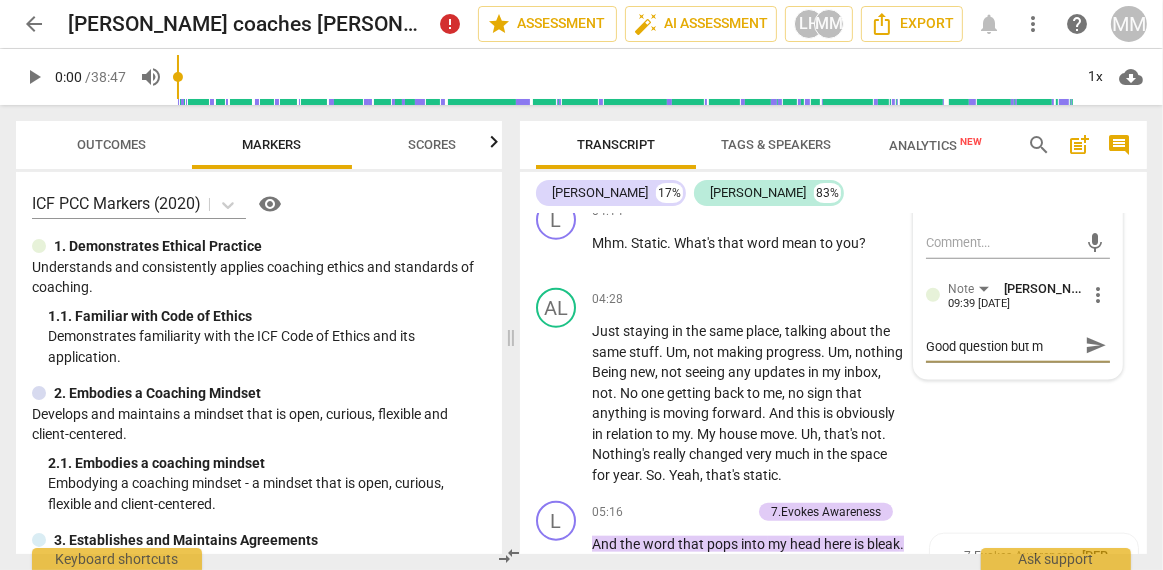 type on "Good question but mo" 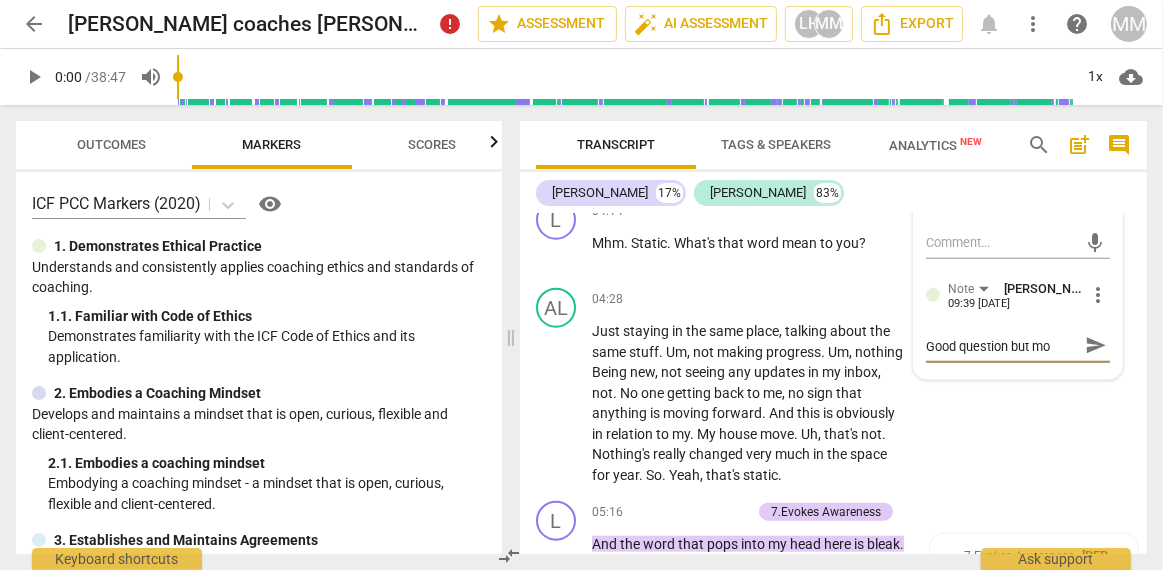 type on "Good question but mov" 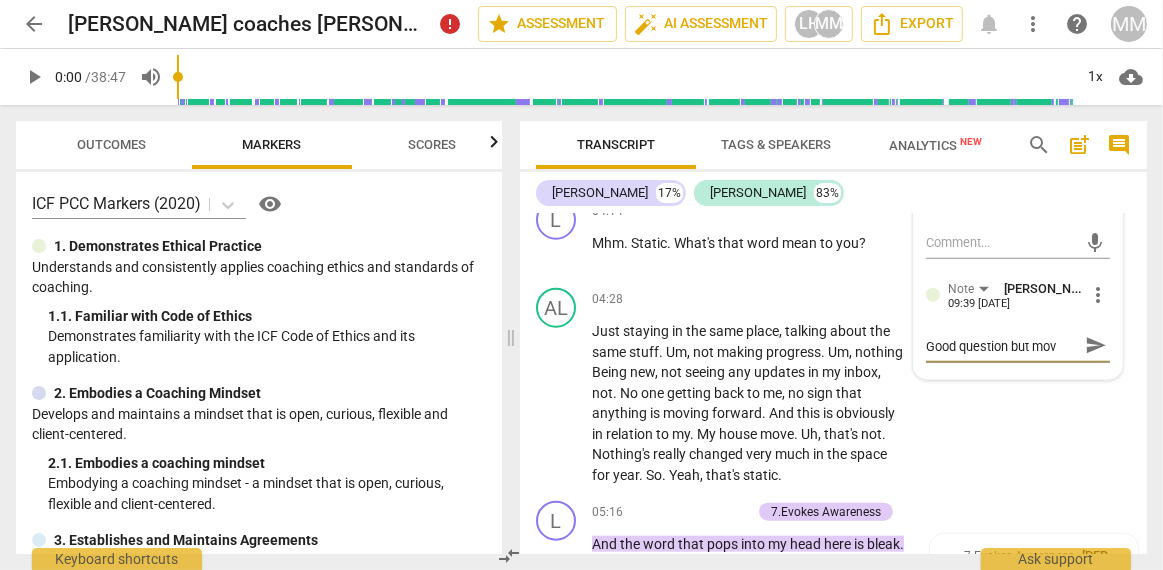 type on "Good question but move" 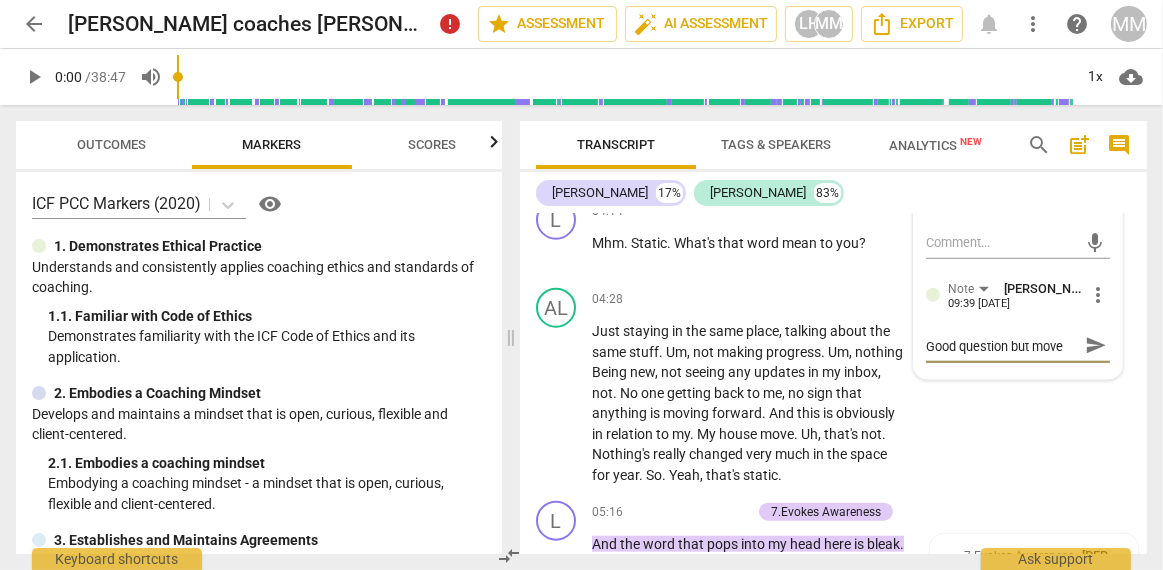 type on "Good question but moves" 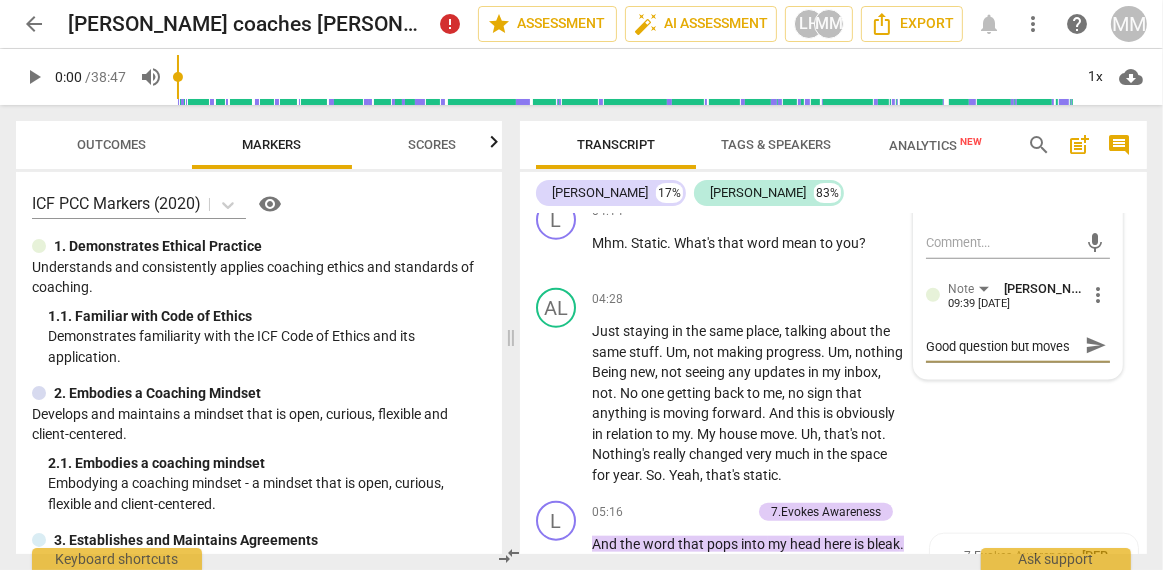 type on "Good question but moves" 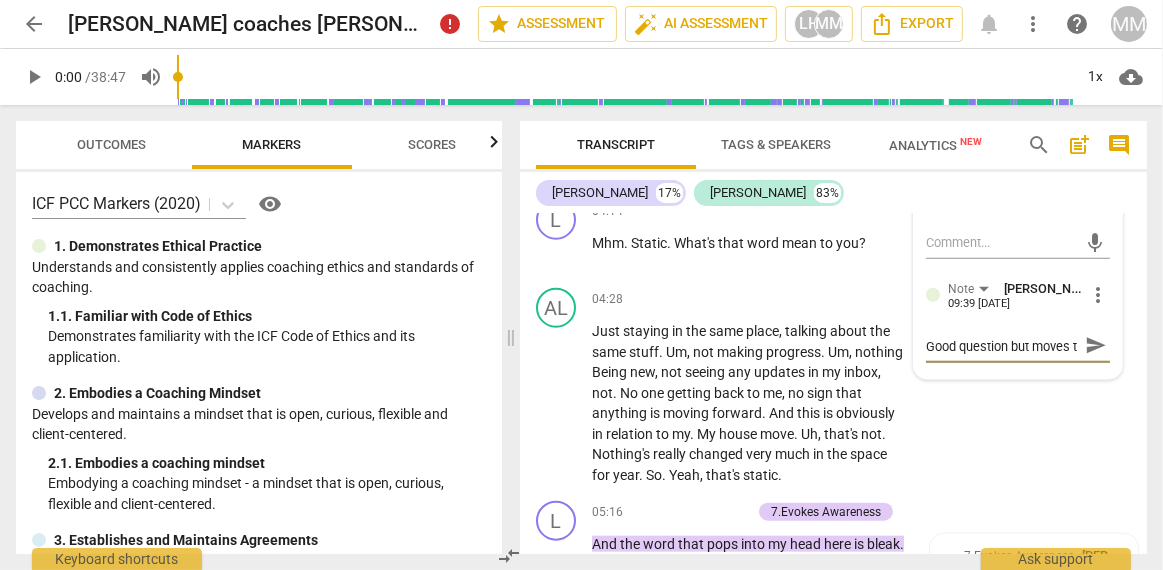 scroll, scrollTop: 17, scrollLeft: 0, axis: vertical 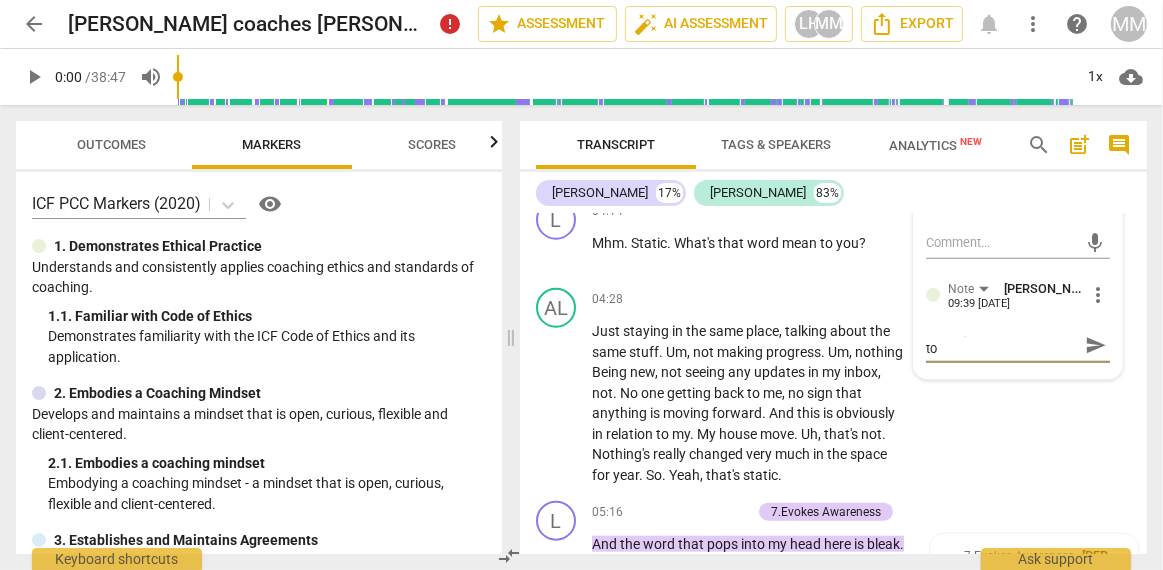 type on "Good question but moves too" 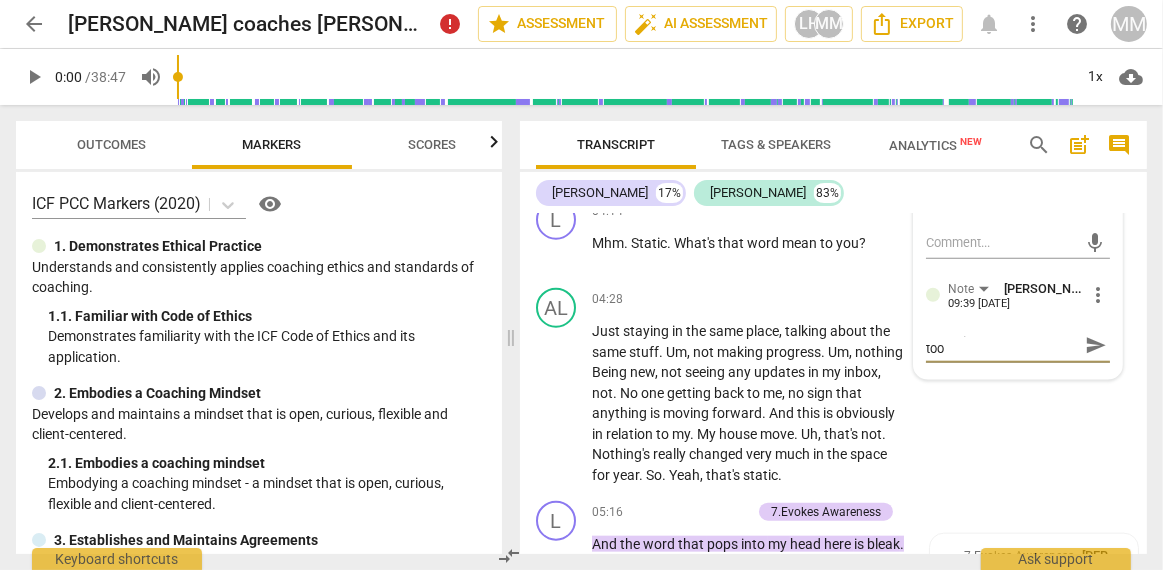type on "Good question but moves too" 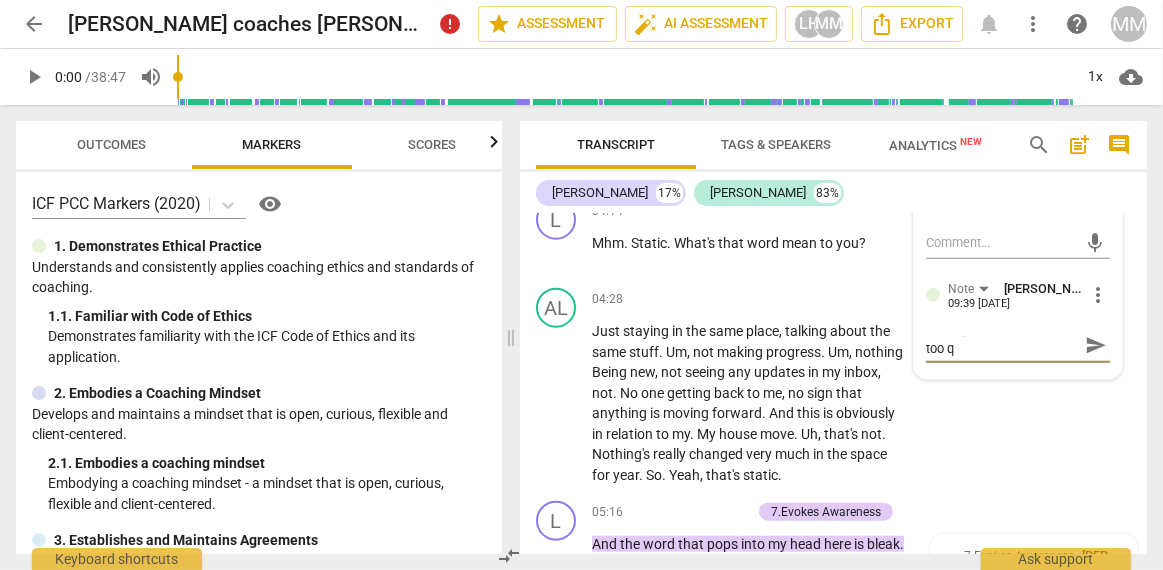 type on "Good question but moves too qu" 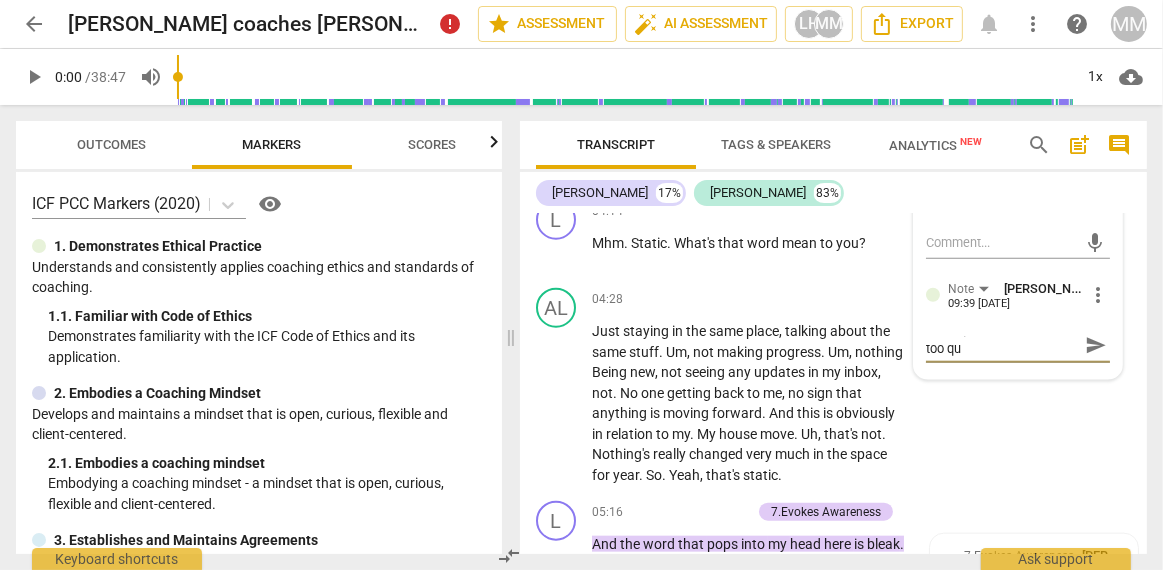 scroll, scrollTop: 0, scrollLeft: 0, axis: both 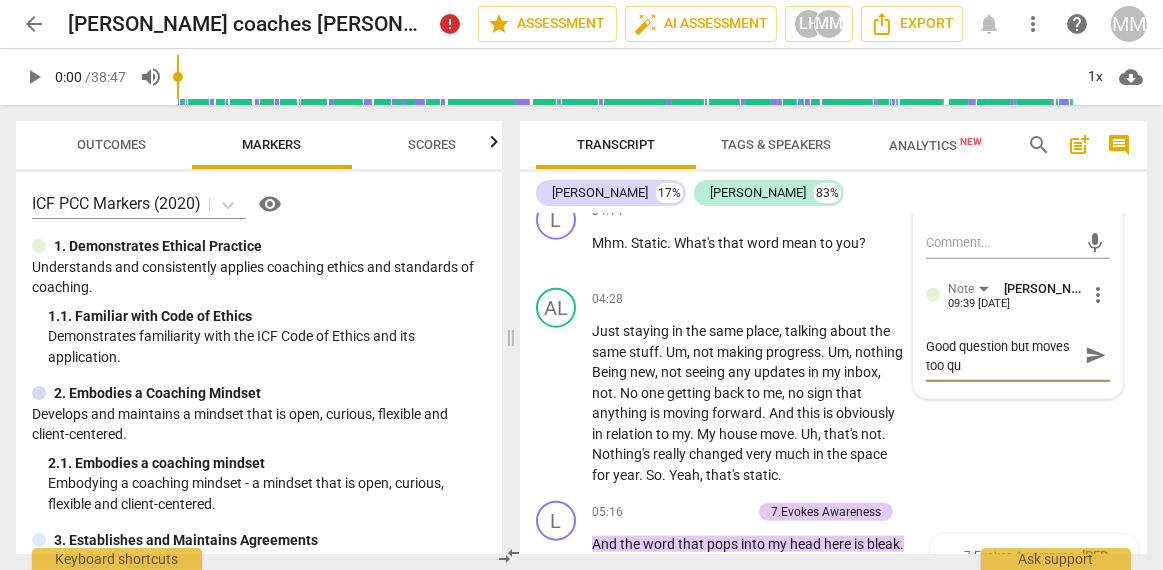 type on "Good question but moves too qui" 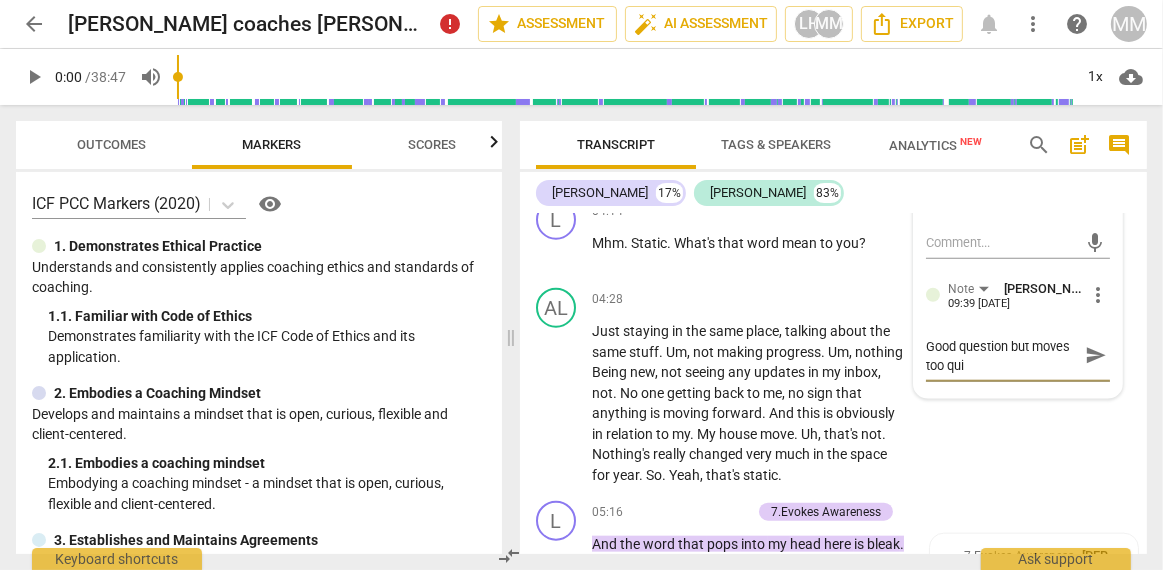 type on "Good question but moves too quic" 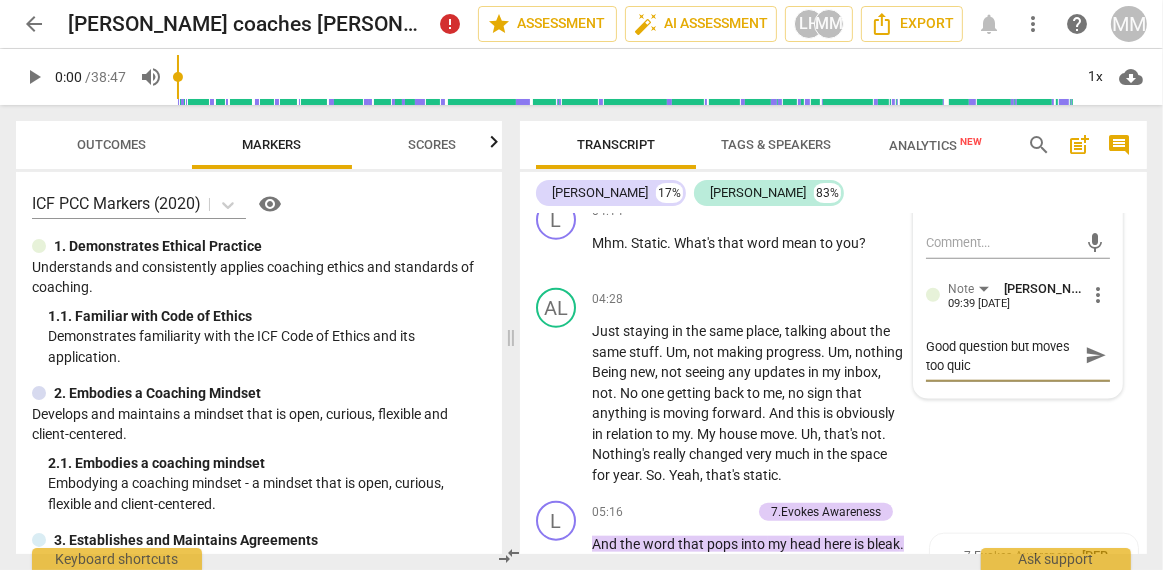 type on "Good question but moves too quick" 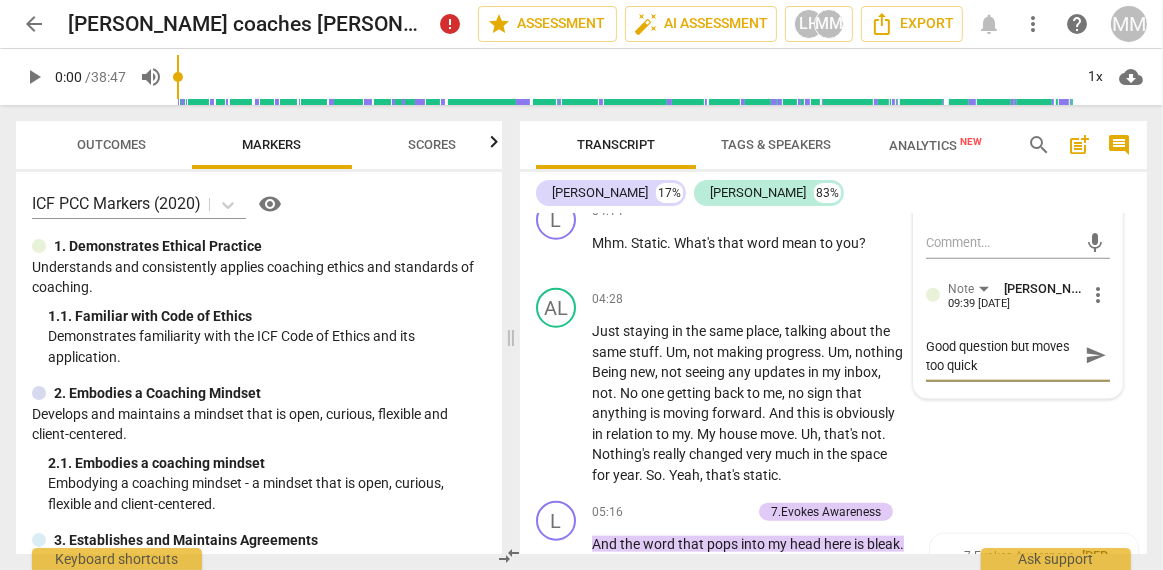 type on "Good question but moves too quickl" 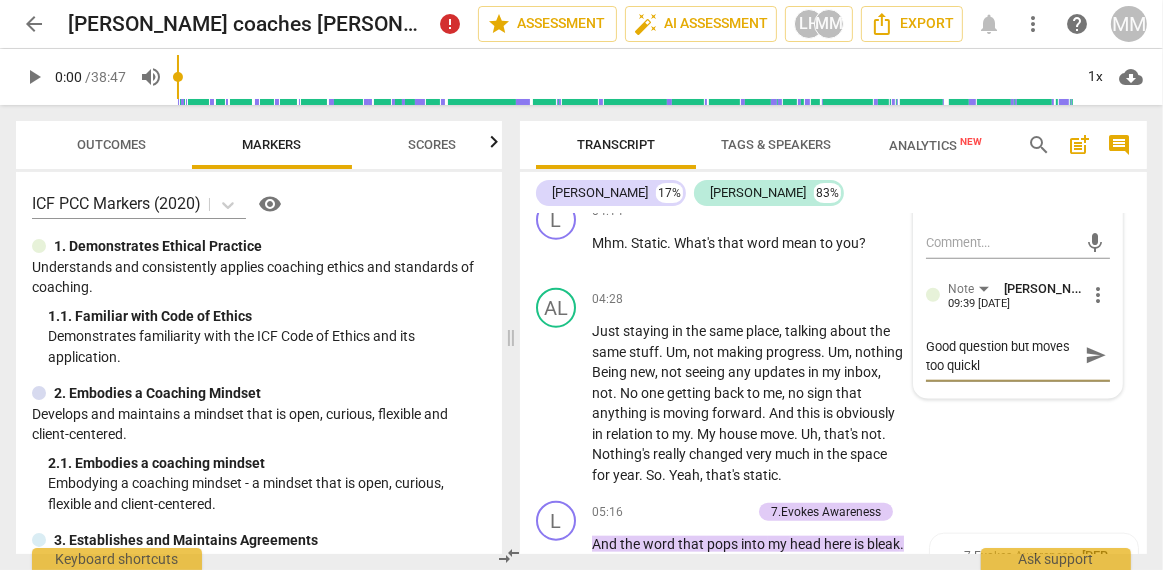 type on "Good question but moves too quickly" 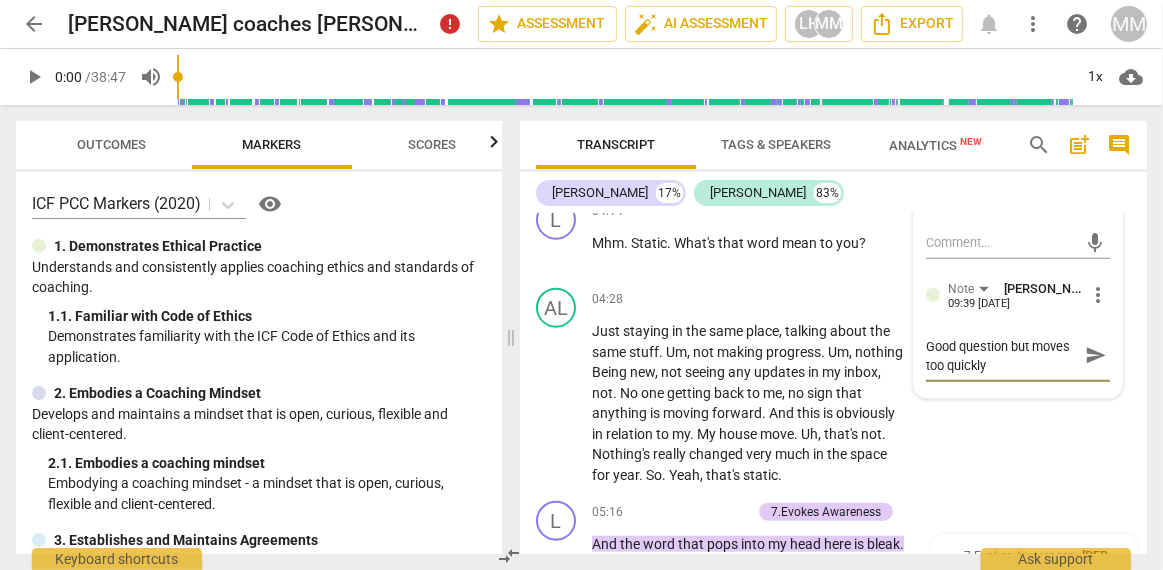 type on "Good question but moves too quickly." 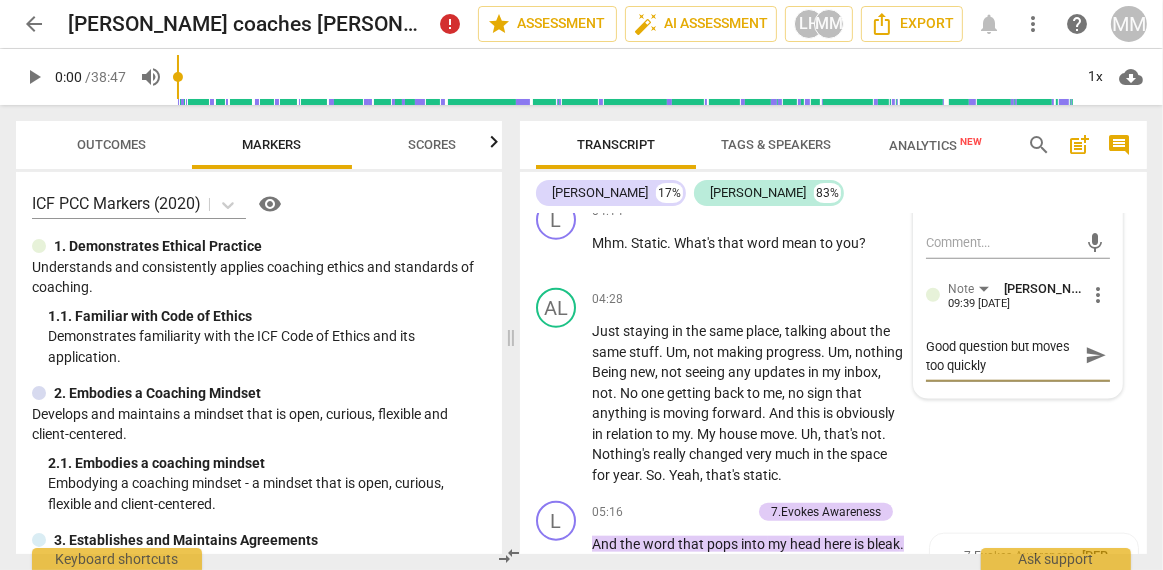 type on "Good question but moves too quickly." 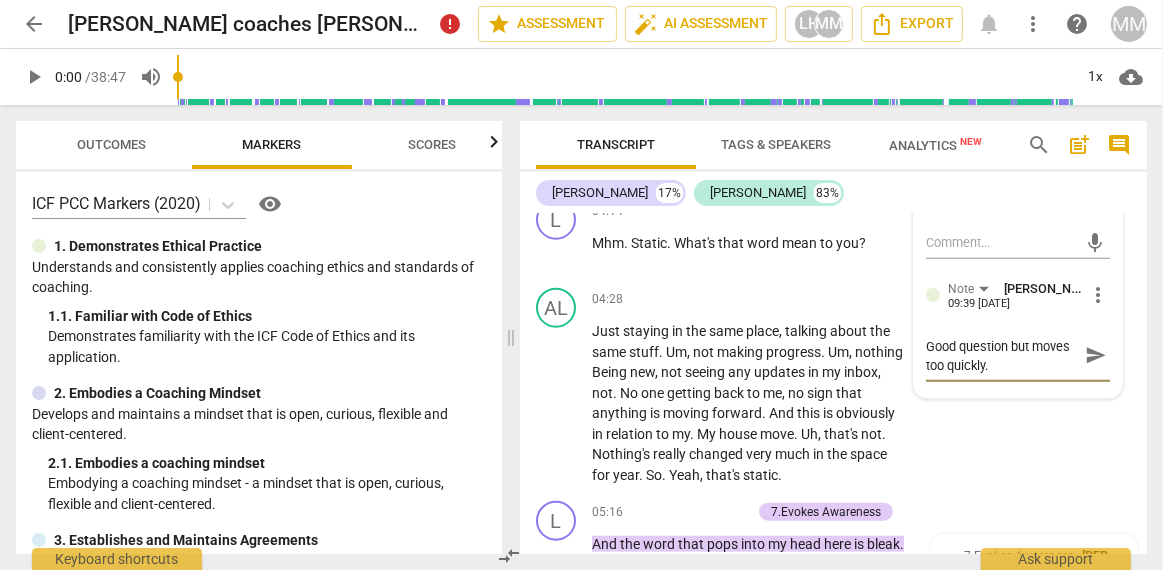 type on "Good question but moves too quickly." 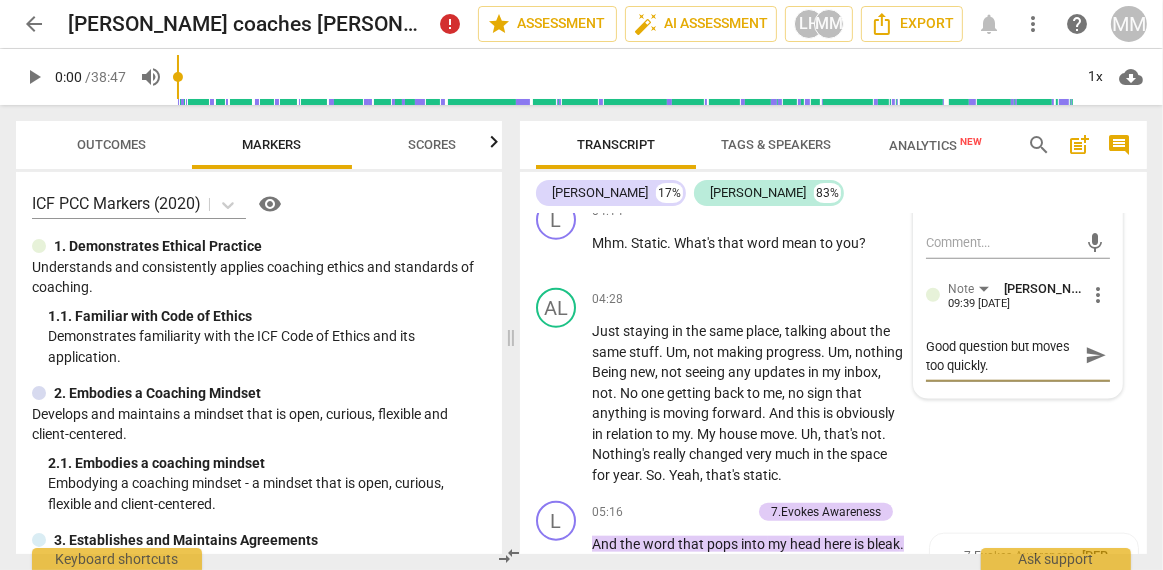 paste on "Moves quickly into interpretation—MCC requires more open exploration." 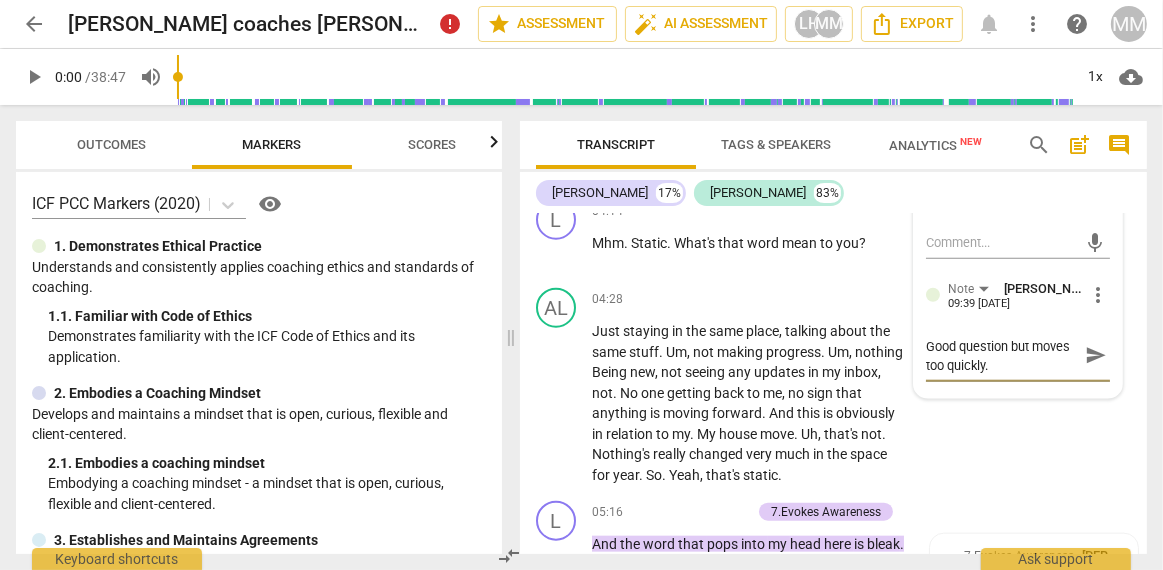 type on "Good question but moves too quickly. Moves quickly into interpretation—MCC requires more open exploration." 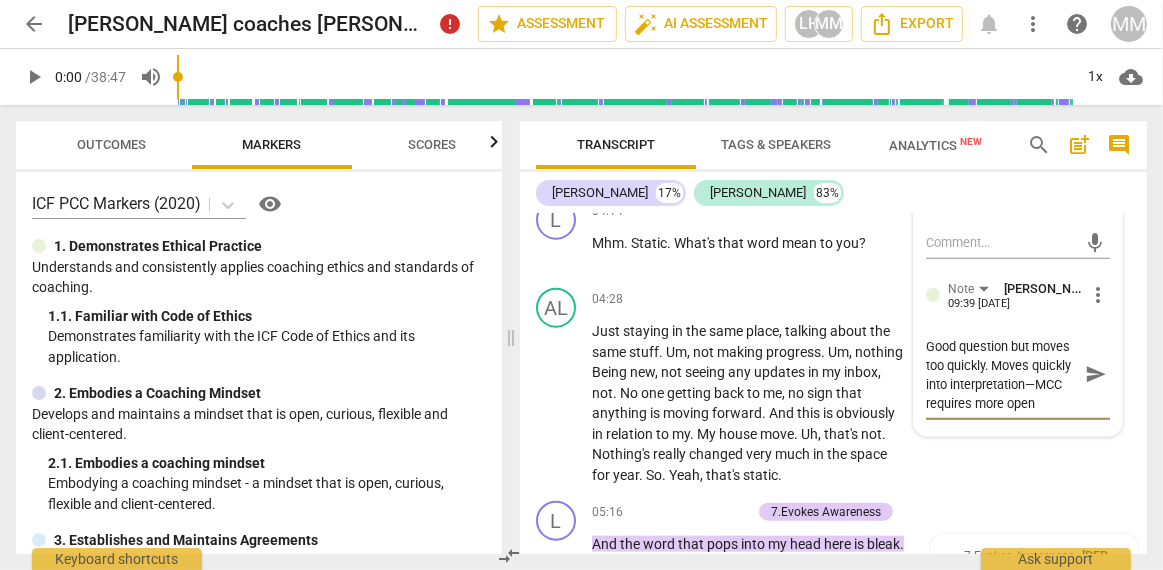 scroll, scrollTop: 0, scrollLeft: 0, axis: both 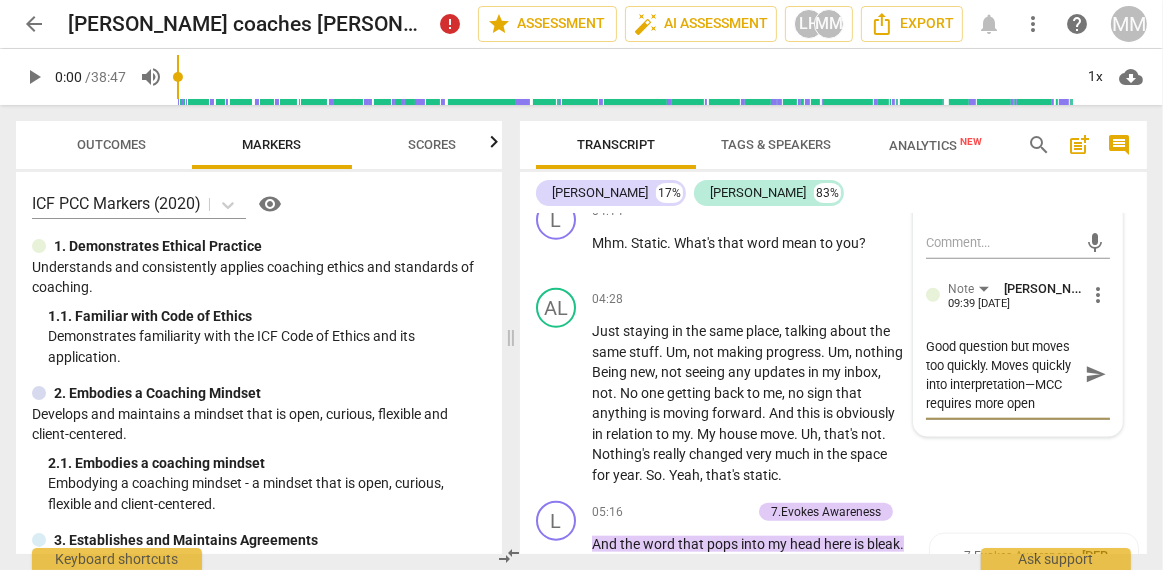 click on "Good question but moves too quickly. Moves quickly into interpretation—MCC requires more open exploration." at bounding box center (1002, 375) 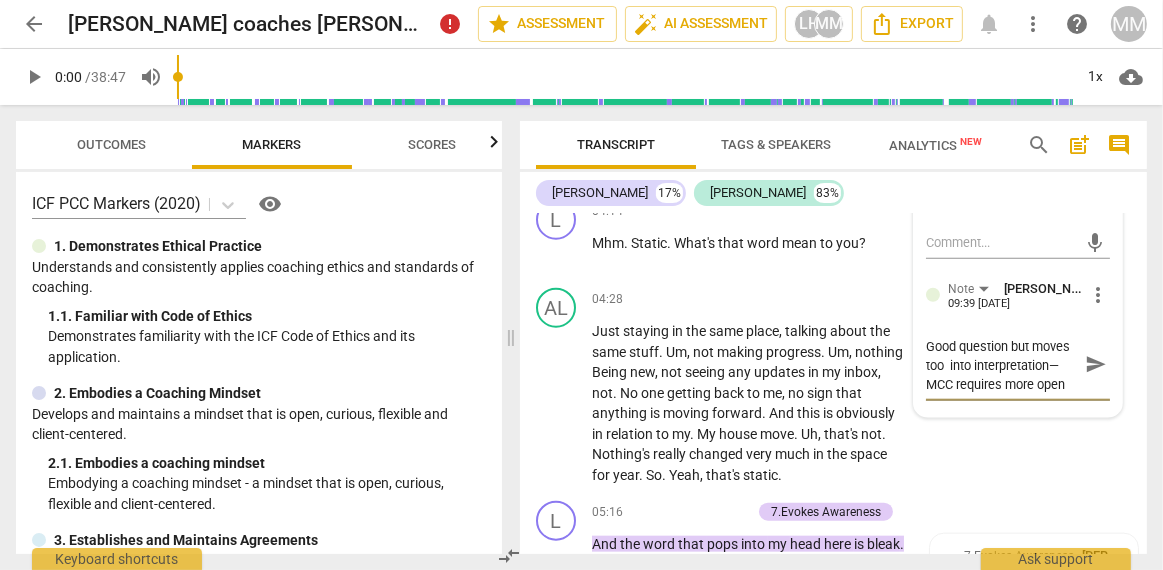 type on "Good question but moves too q into interpretation—MCC requires more open exploration." 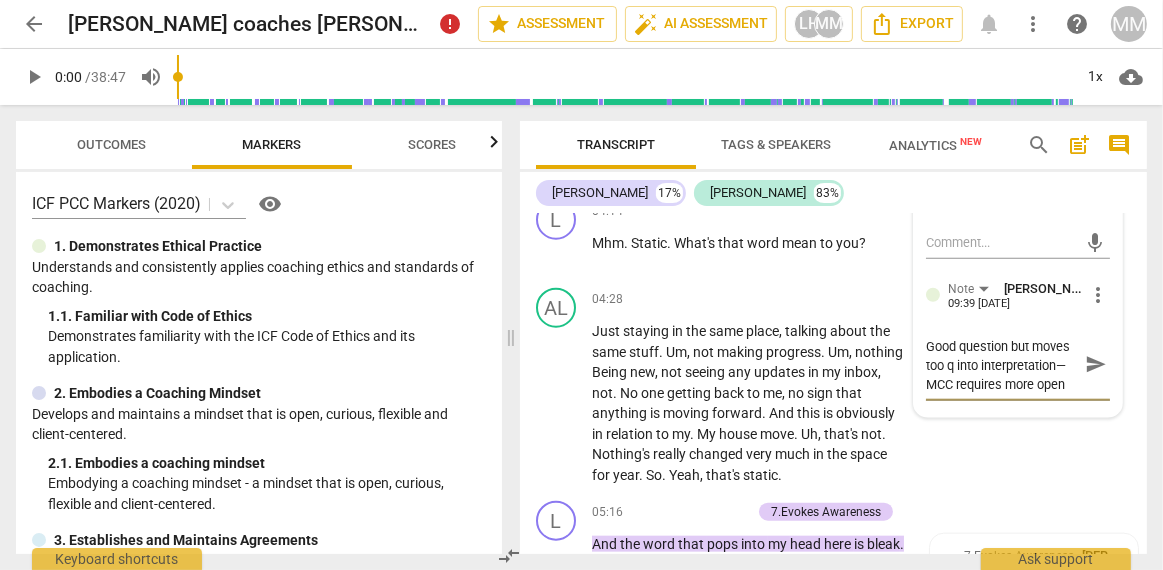 type on "Good question but moves too qu into interpretation—MCC requires more open exploration." 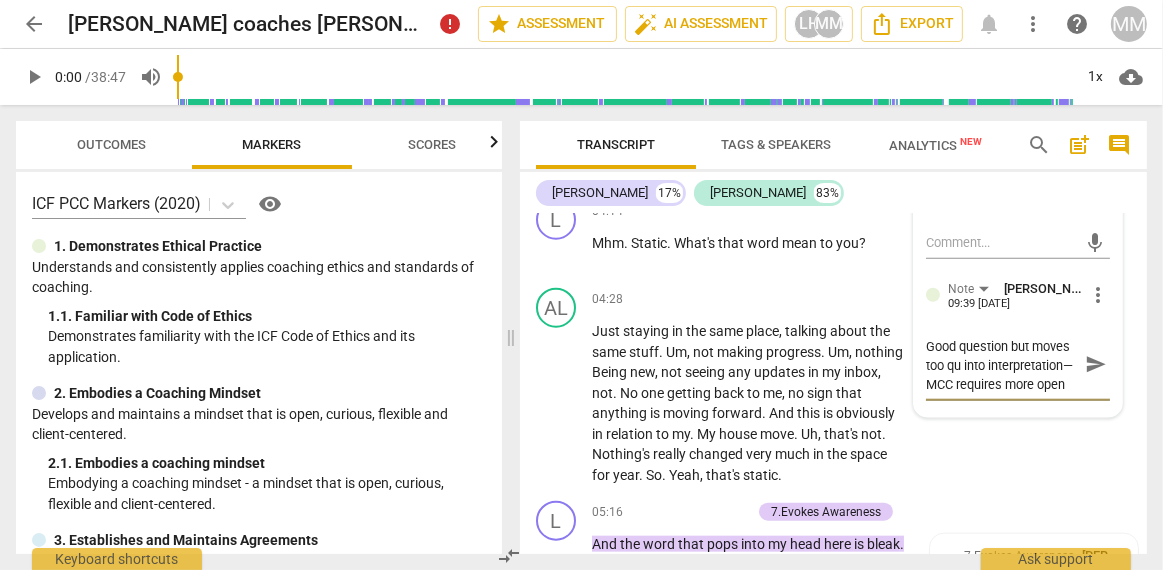 type on "Good question but moves too qui into interpretation—MCC requires more open exploration." 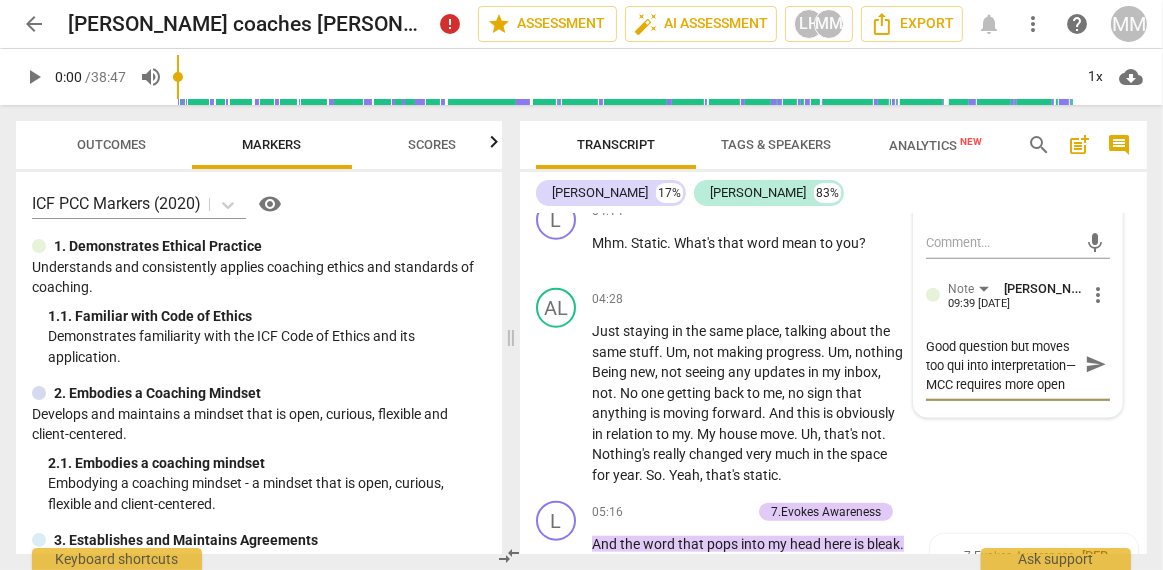 type on "Good question but moves too quic into interpretation—MCC requires more open exploration." 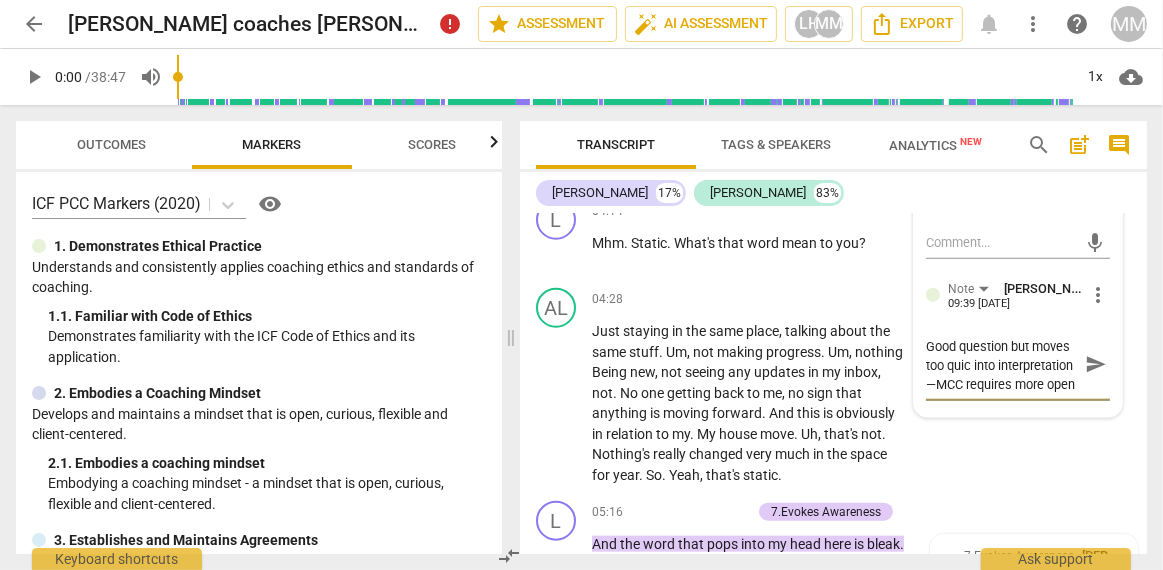 type on "Good question but moves too quick into interpretation—MCC requires more open exploration." 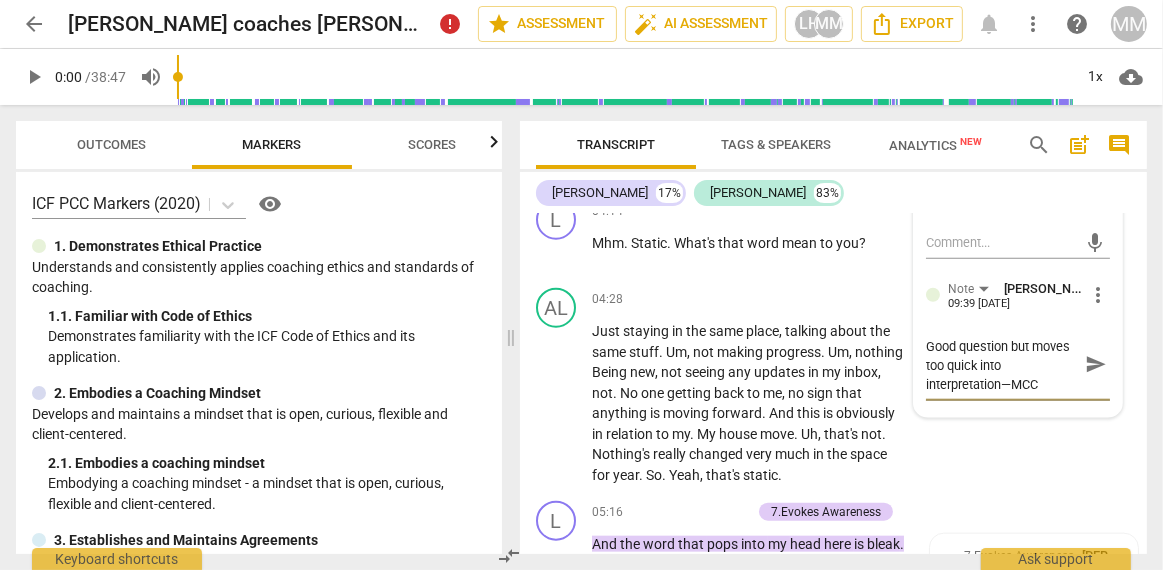 type on "Good question but moves too quickl into interpretation—MCC requires more open exploration." 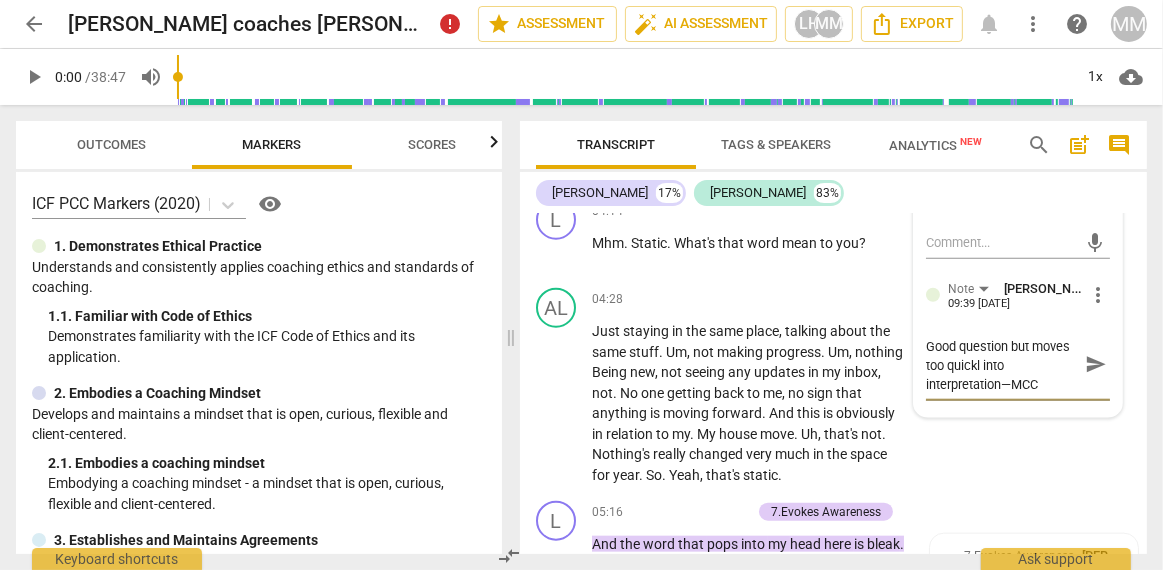 type on "Good question but moves too quickly into interpretation—MCC requires more open exploration." 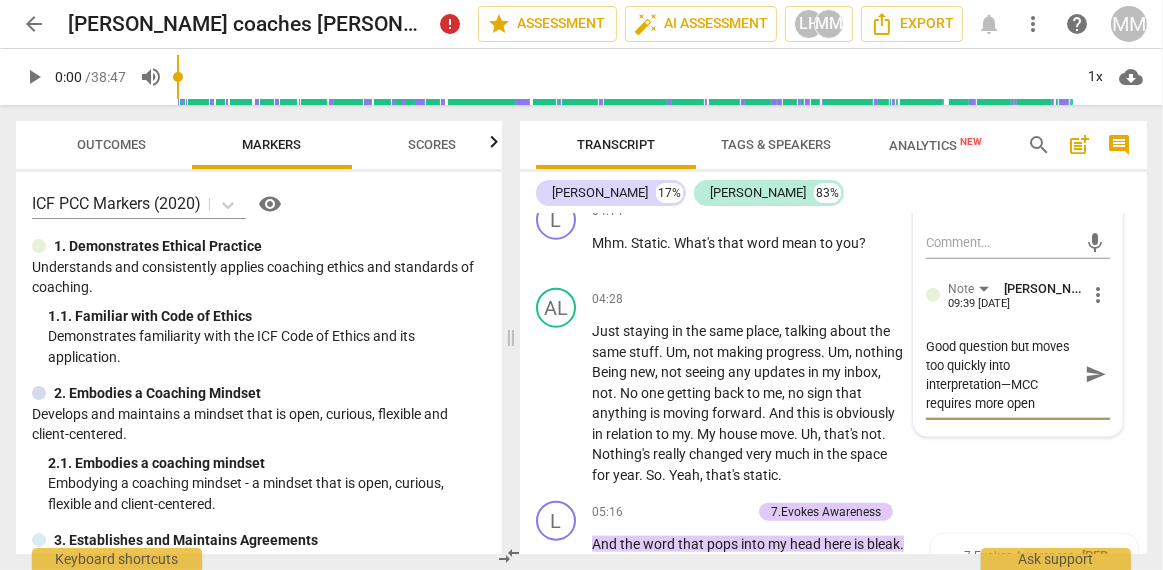 scroll, scrollTop: 18, scrollLeft: 0, axis: vertical 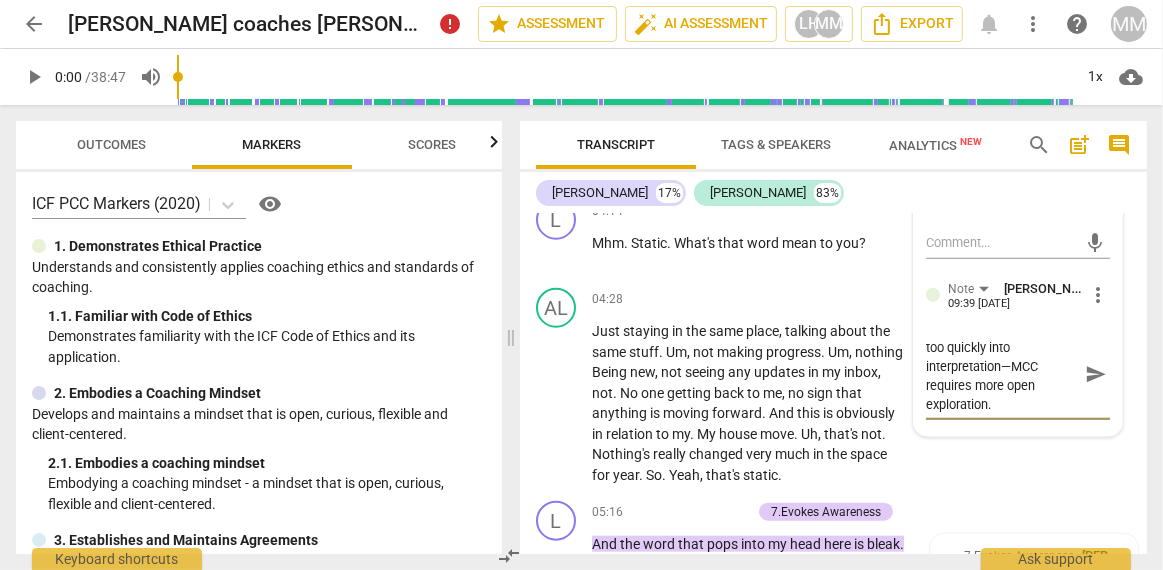 type on "Good question but moves too quickly into interpretation—MCC requires more open exploration." 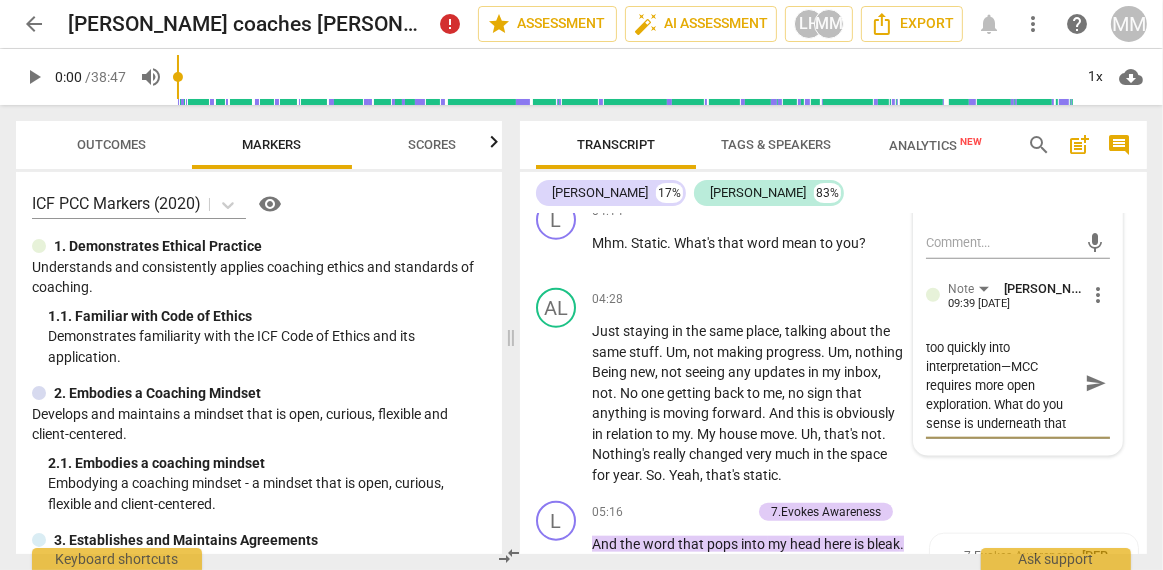 scroll, scrollTop: 36, scrollLeft: 0, axis: vertical 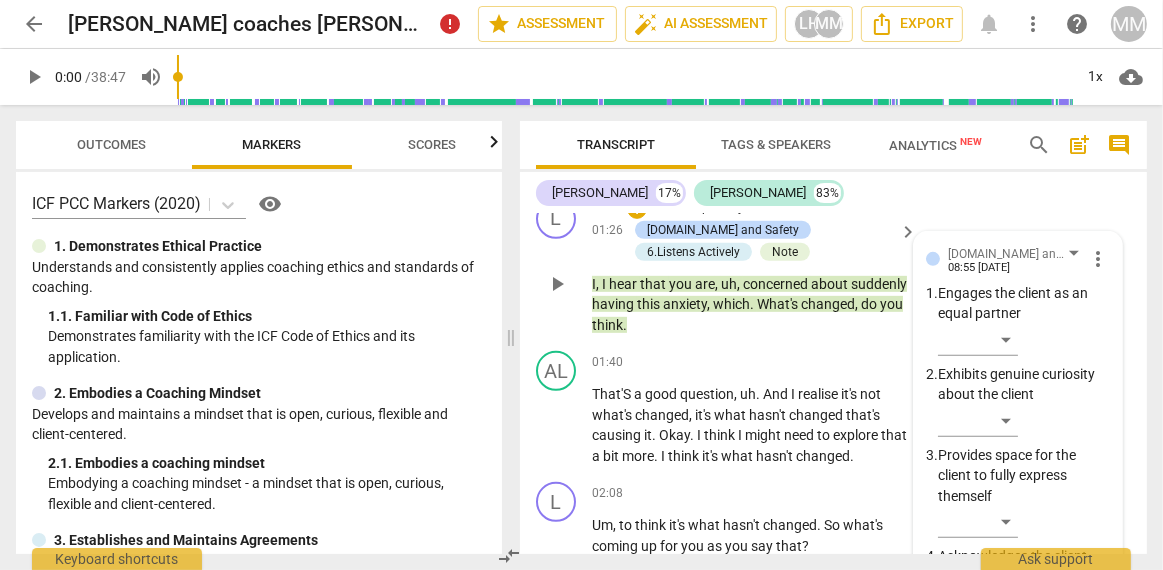 type on "Good question but moves too quickly into interpretation—MCC requires more open exploration. What do you sense is underneath that concern?" 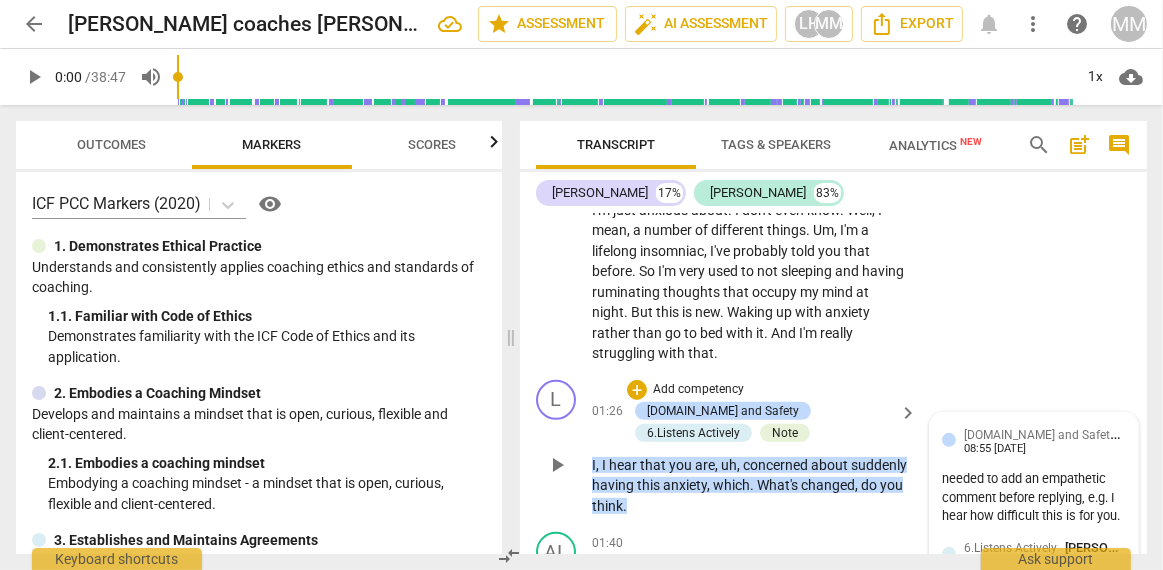scroll, scrollTop: 616, scrollLeft: 0, axis: vertical 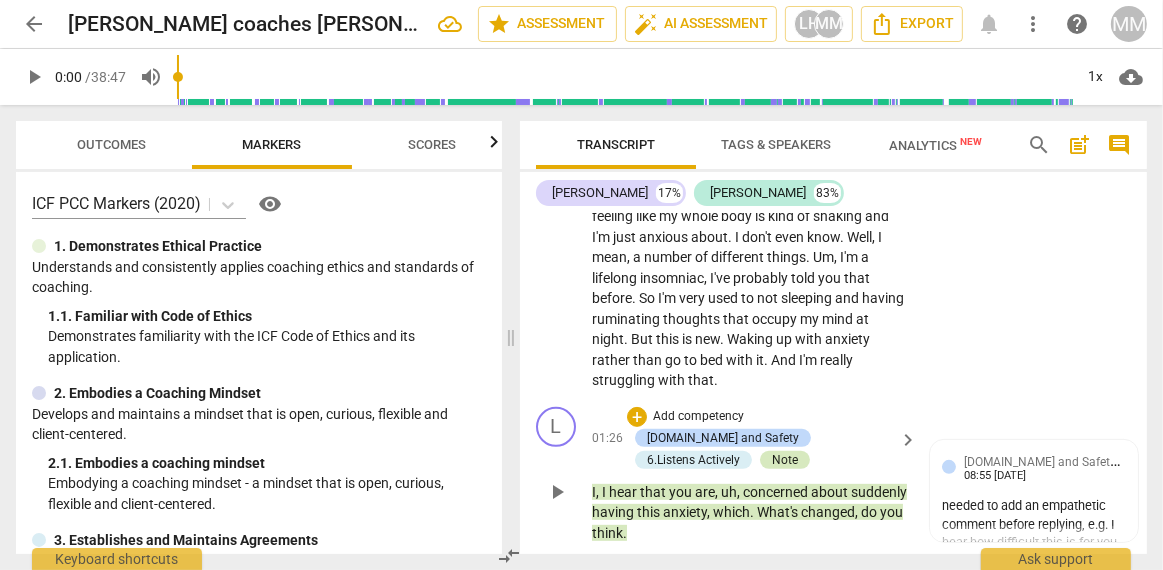 click on "Note" at bounding box center [785, 460] 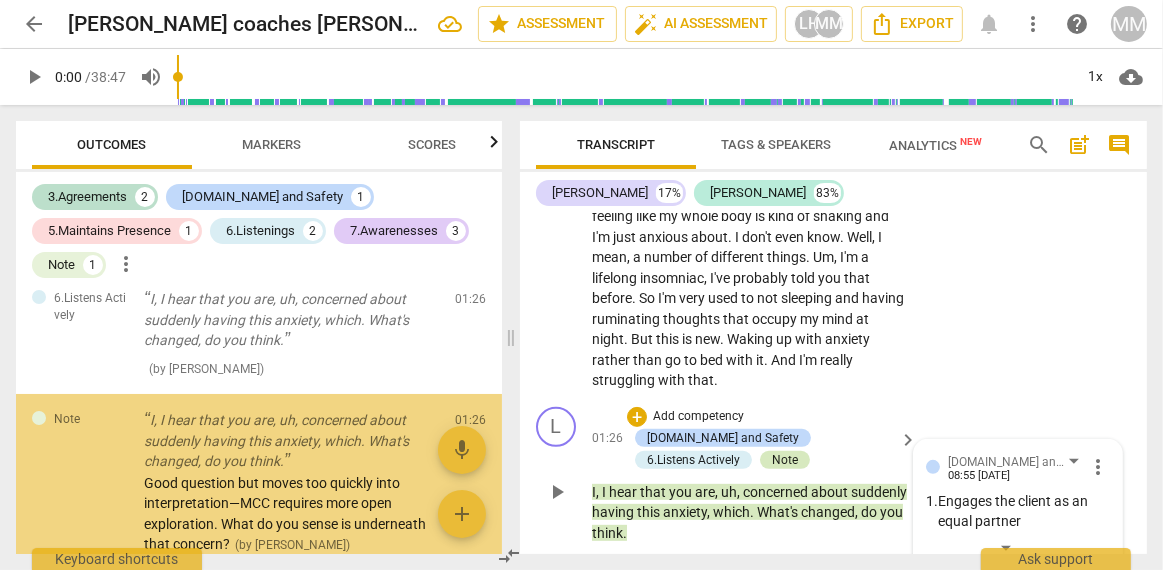 scroll, scrollTop: 239, scrollLeft: 0, axis: vertical 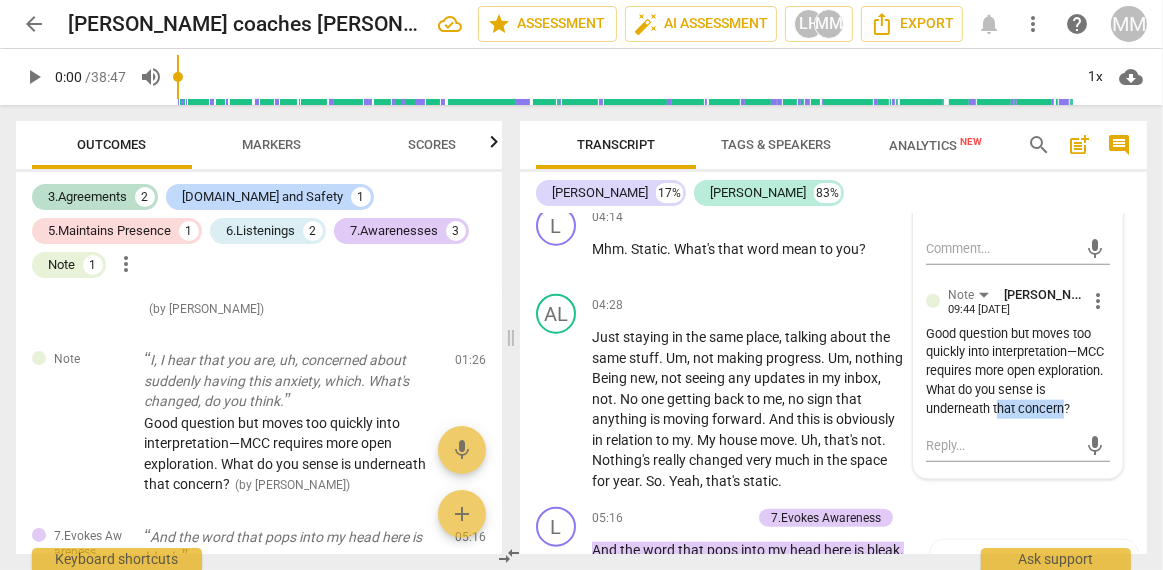 drag, startPoint x: 1004, startPoint y: 403, endPoint x: 1074, endPoint y: 407, distance: 70.11419 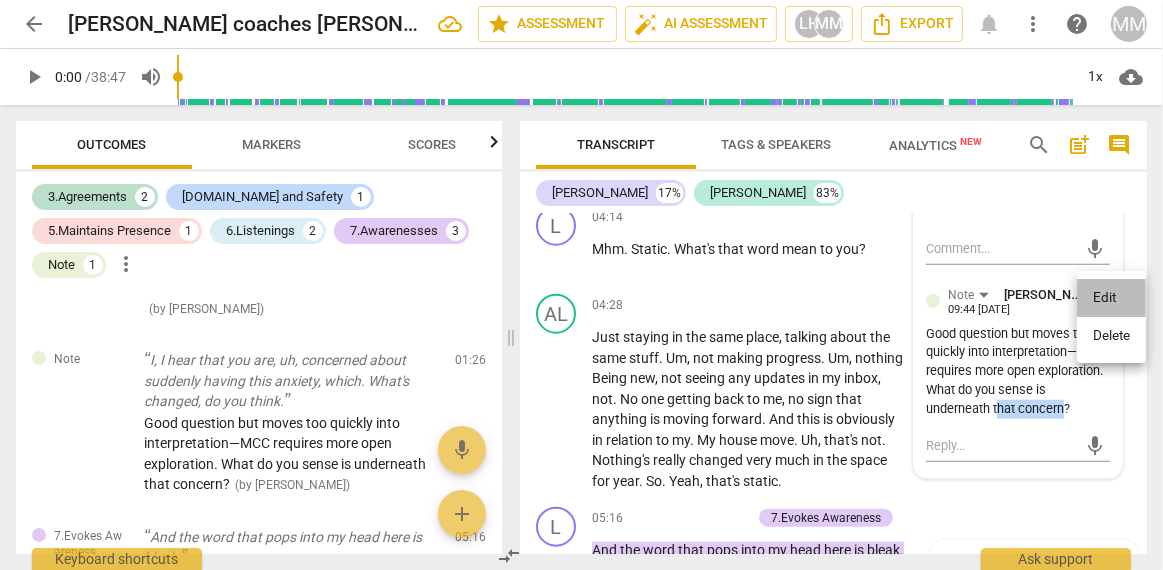 click on "Edit" at bounding box center [1111, 298] 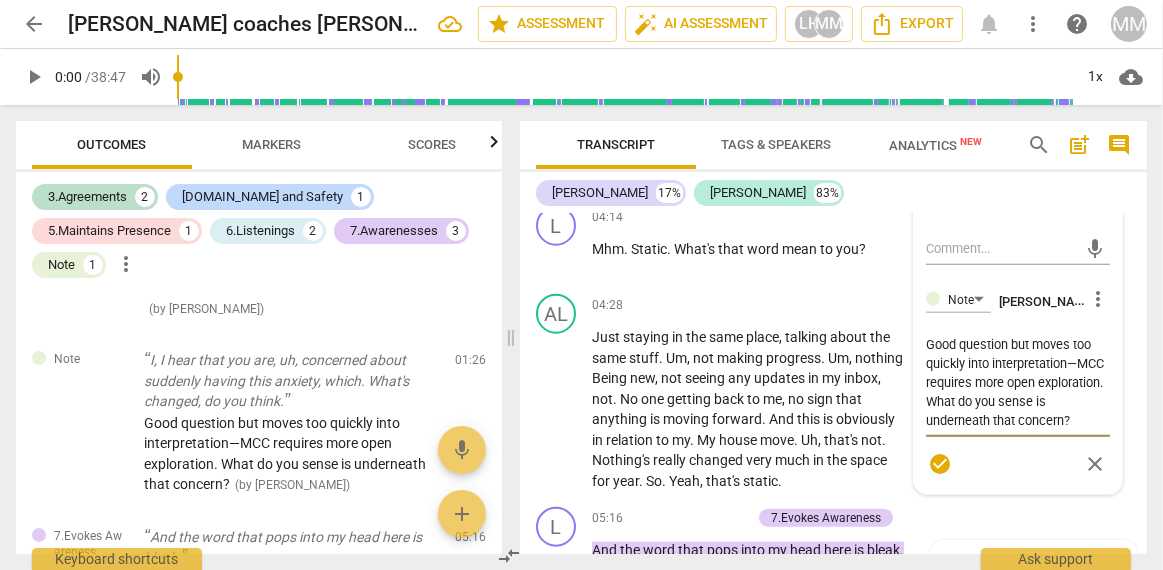 scroll, scrollTop: 18, scrollLeft: 0, axis: vertical 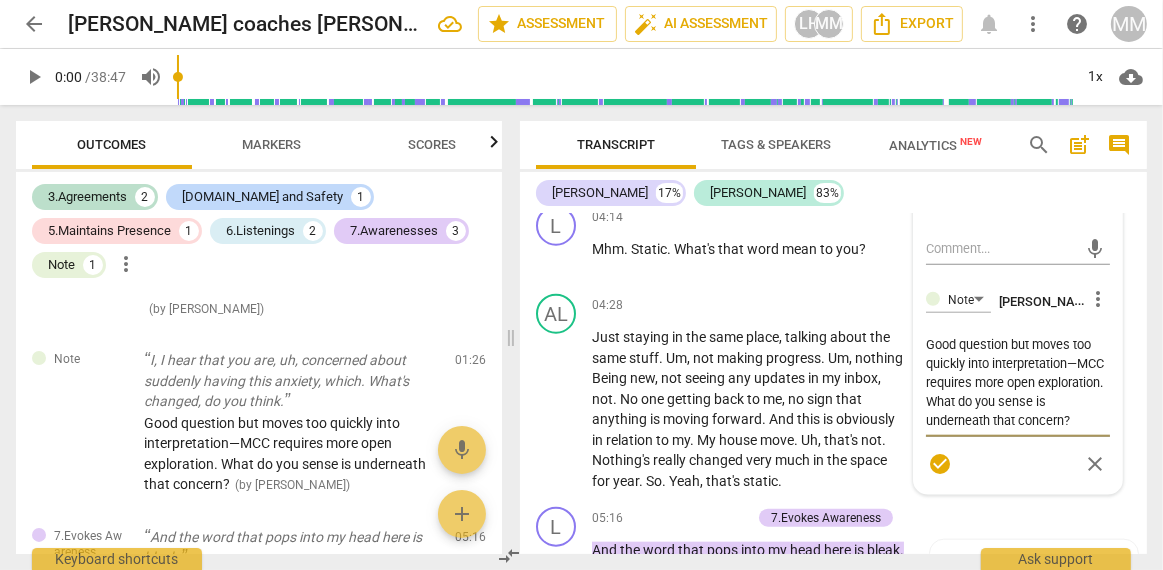 drag, startPoint x: 1039, startPoint y: 400, endPoint x: 1066, endPoint y: 401, distance: 27.018513 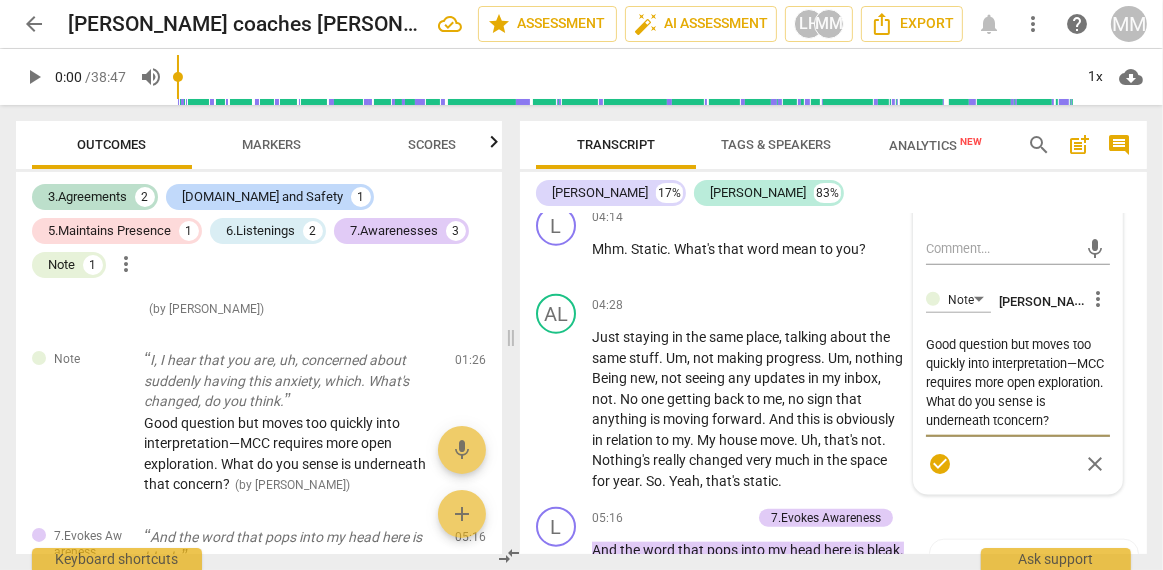scroll, scrollTop: 0, scrollLeft: 0, axis: both 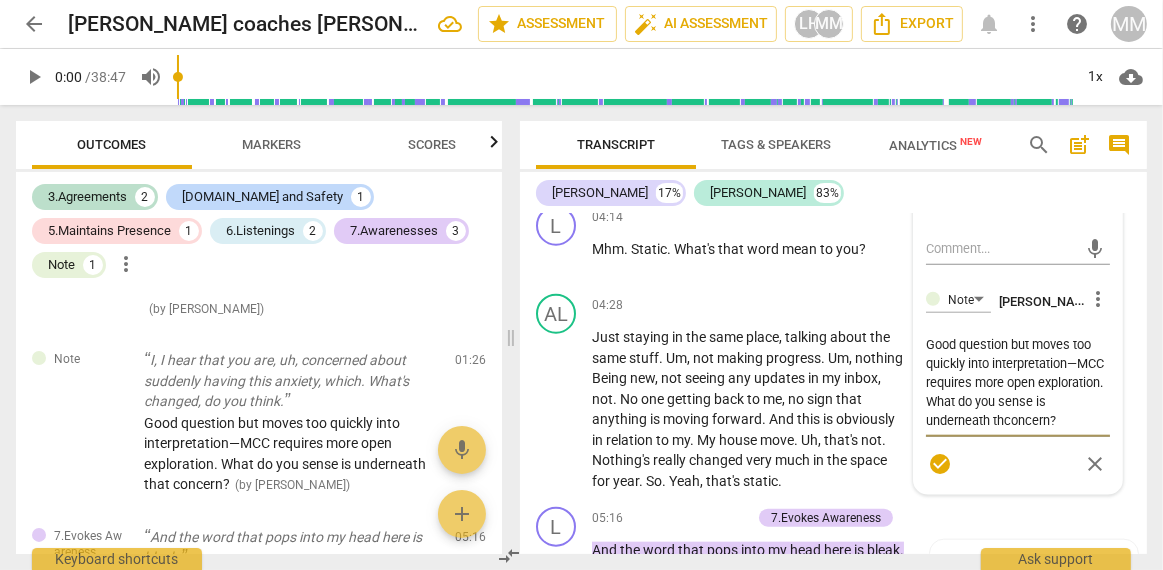 type on "Good question but moves too quickly into interpretation—MCC requires more open exploration. What do you sense is underneath thiconcern?" 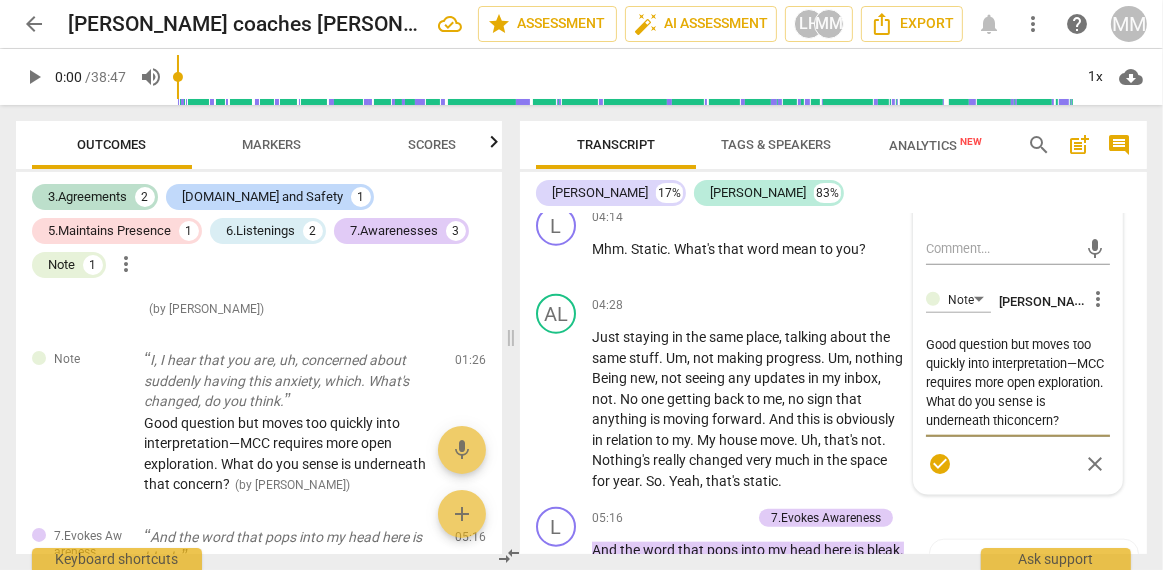 type on "Good question but moves too quickly into interpretation—MCC requires more open exploration. What do you sense is underneath thisconcern?" 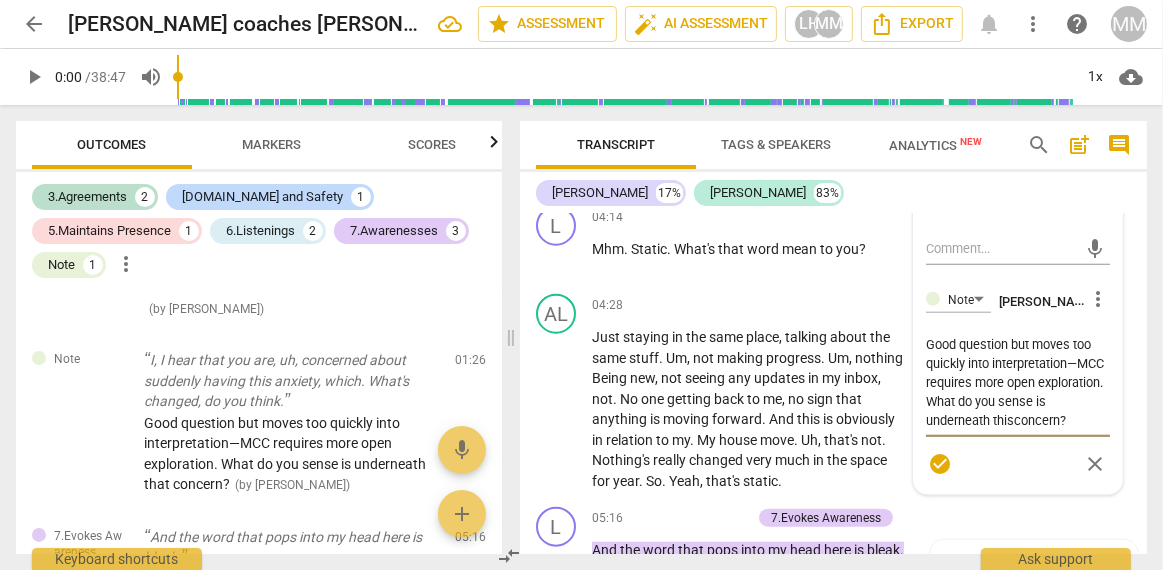 type on "Good question but moves too quickly into interpretation—MCC requires more open exploration. What do you sense is underneath this concern?" 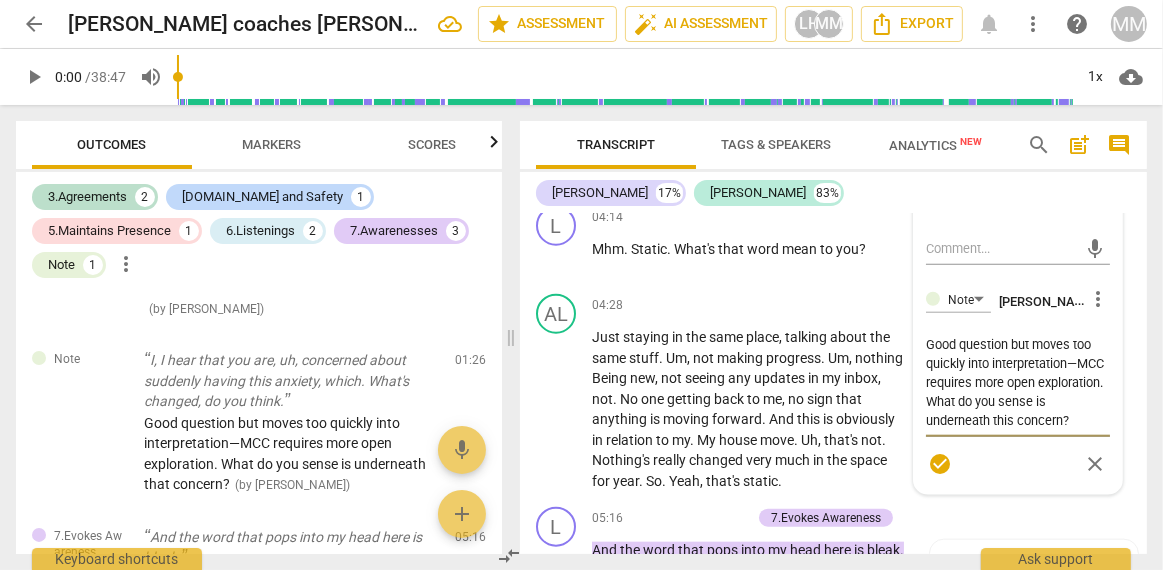 type on "Good question but moves too quickly into interpretation—MCC requires more open exploration. What do you sense is underneath this sconcern?" 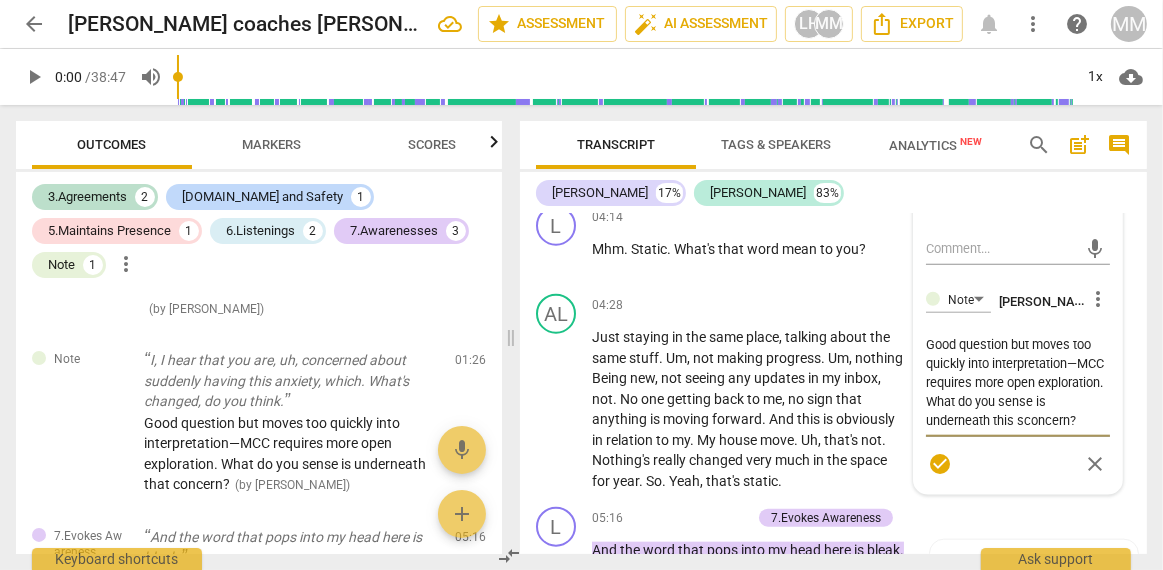 type on "Good question but moves too quickly into interpretation—MCC requires more open exploration. What do you sense is underneath this stconcern?" 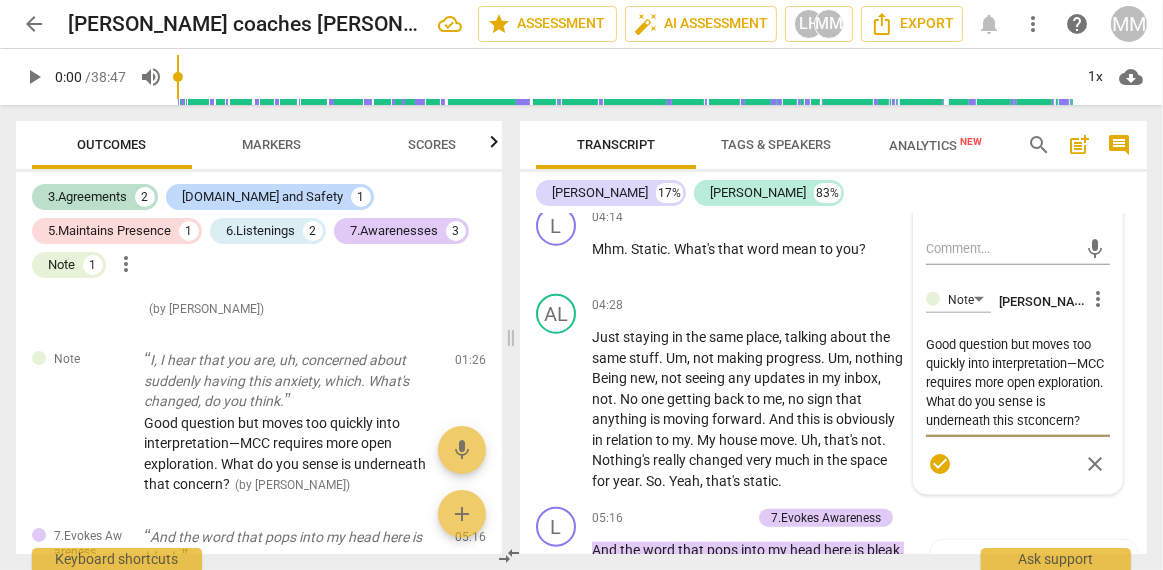 type on "Good question but moves too quickly into interpretation—MCC requires more open exploration. What do you sense is underneath this strconcern?" 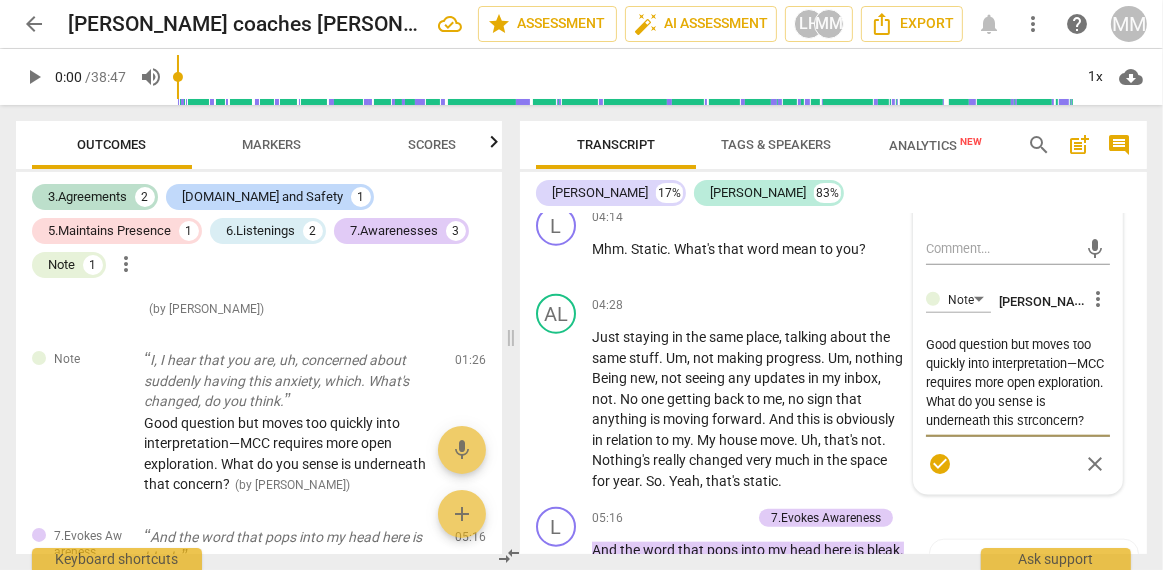 type on "Good question but moves too quickly into interpretation—MCC requires more open exploration. What do you sense is underneath this struconcern?" 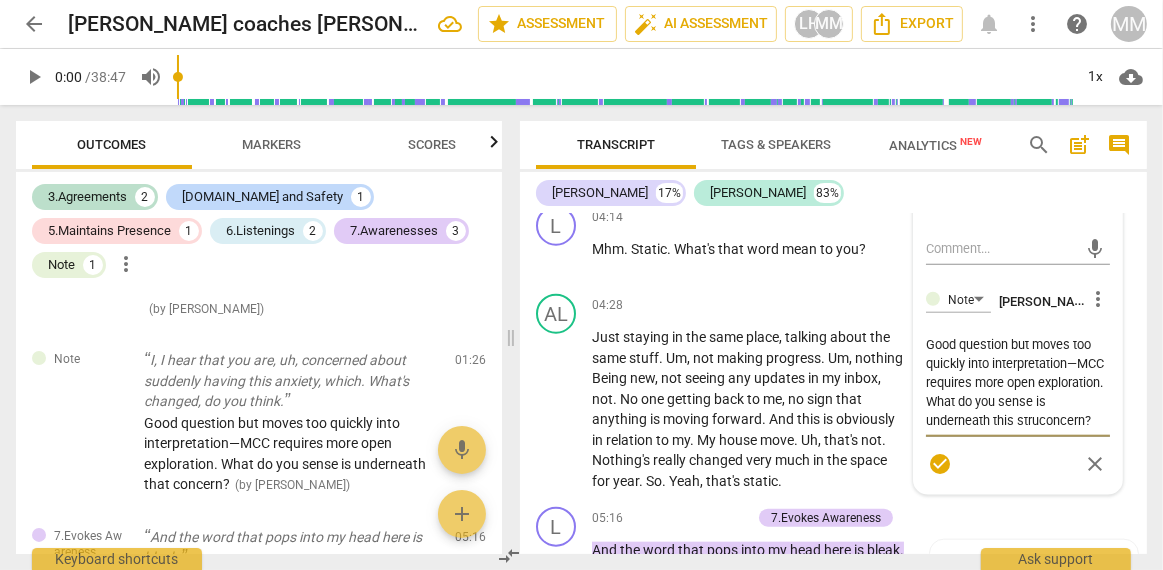 type on "Good question but moves too quickly into interpretation—MCC requires more open exploration. What do you sense is underneath this strugconcern?" 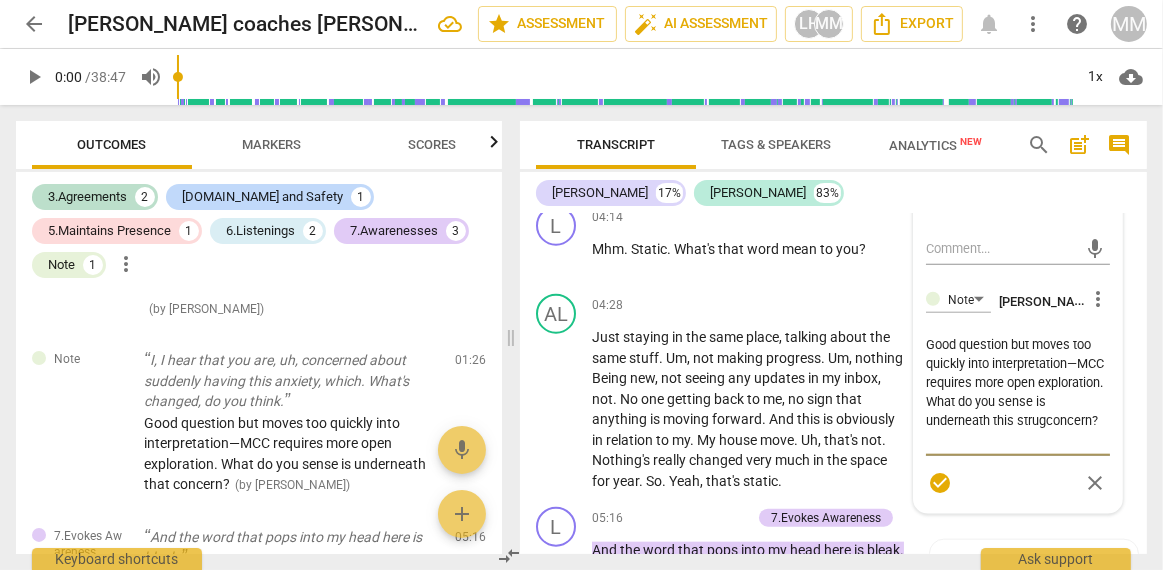 type on "Good question but moves too quickly into interpretation—MCC requires more open exploration. What do you sense is underneath this struggconcern?" 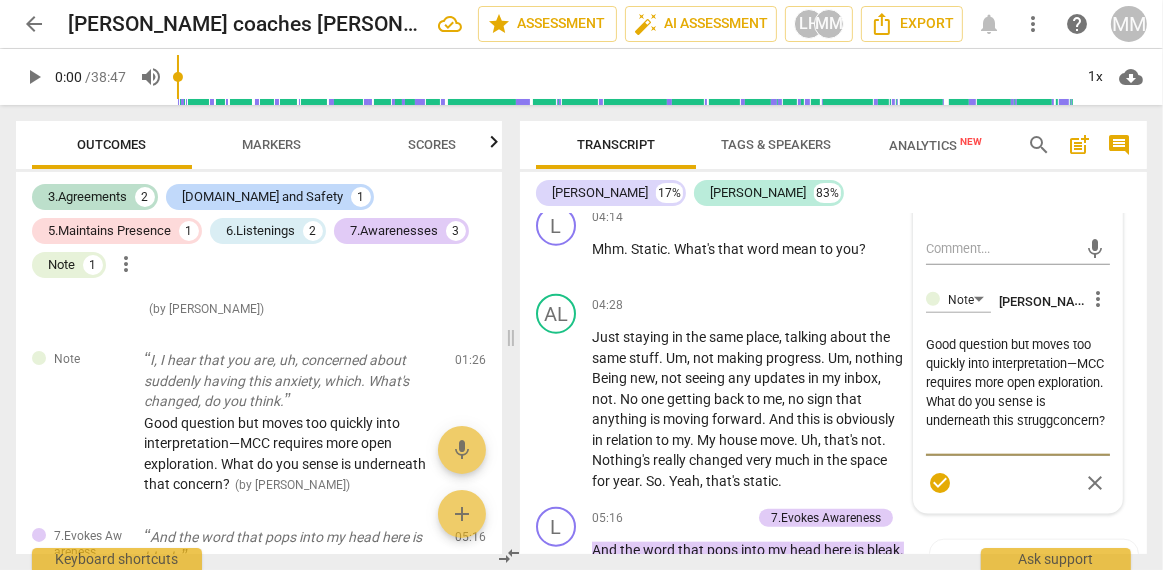 type on "Good question but moves too quickly into interpretation—MCC requires more open exploration. What do you sense is underneath this strugglconcern?" 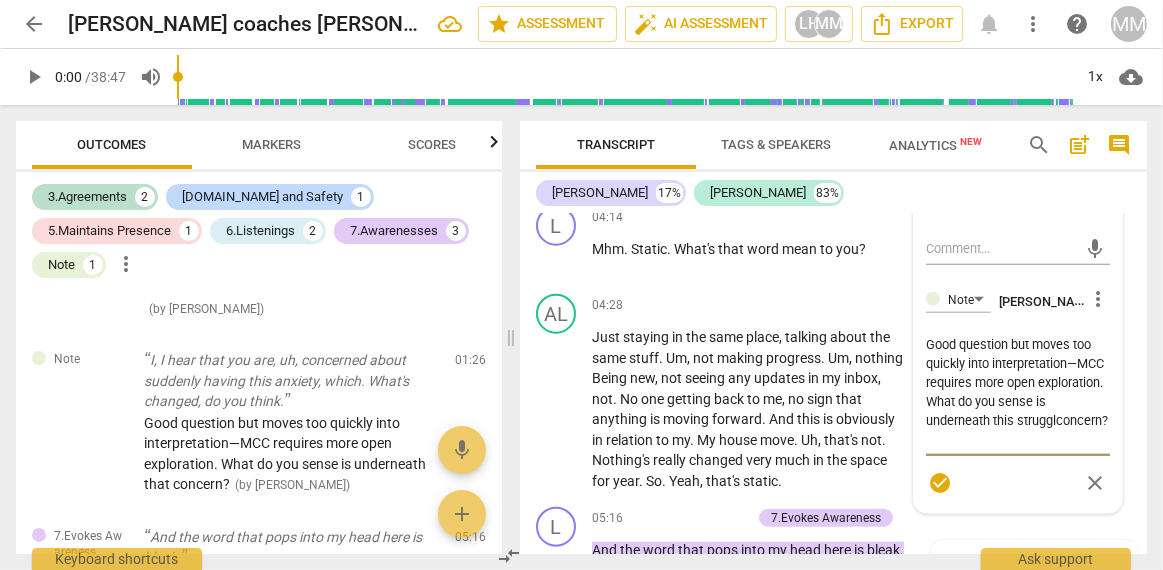 type on "Good question but moves too quickly into interpretation—MCC requires more open exploration. What do you sense is underneath this struggleconcern?" 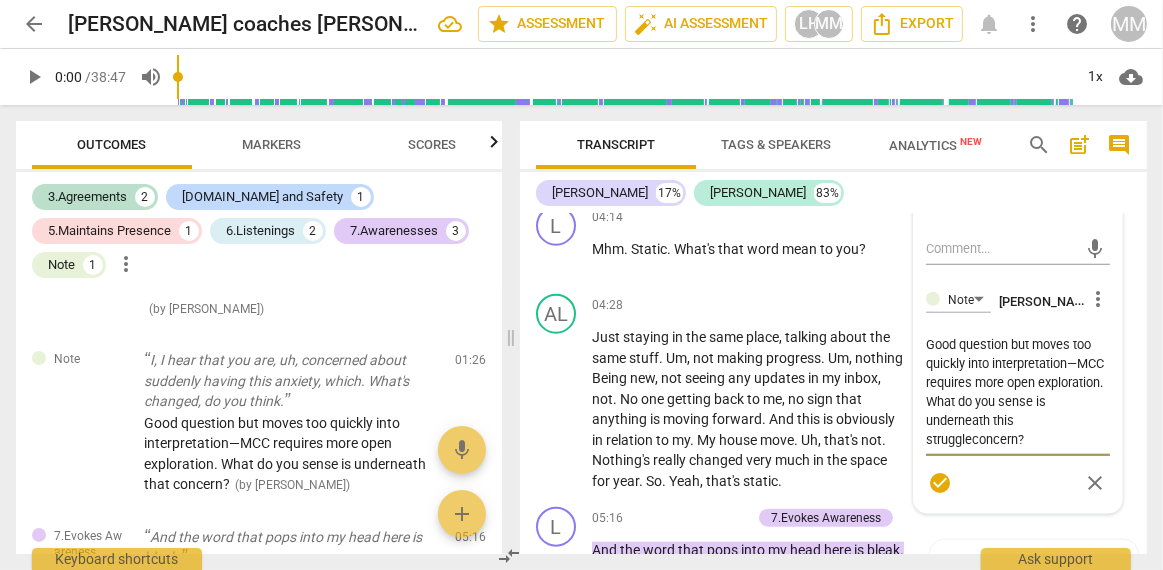 click on "Good question but moves too quickly into interpretation—MCC requires more open exploration. What do you sense is underneath this struggleconcern?" at bounding box center (1018, 392) 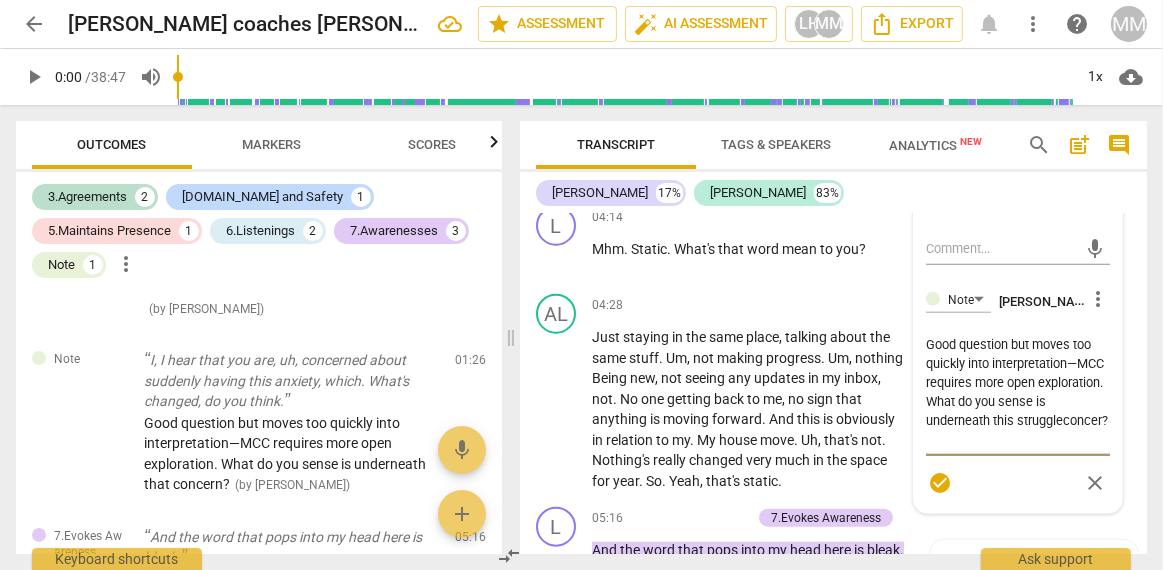 type on "Good question but moves too quickly into interpretation—MCC requires more open exploration. What do you sense is underneath this struggleconce?" 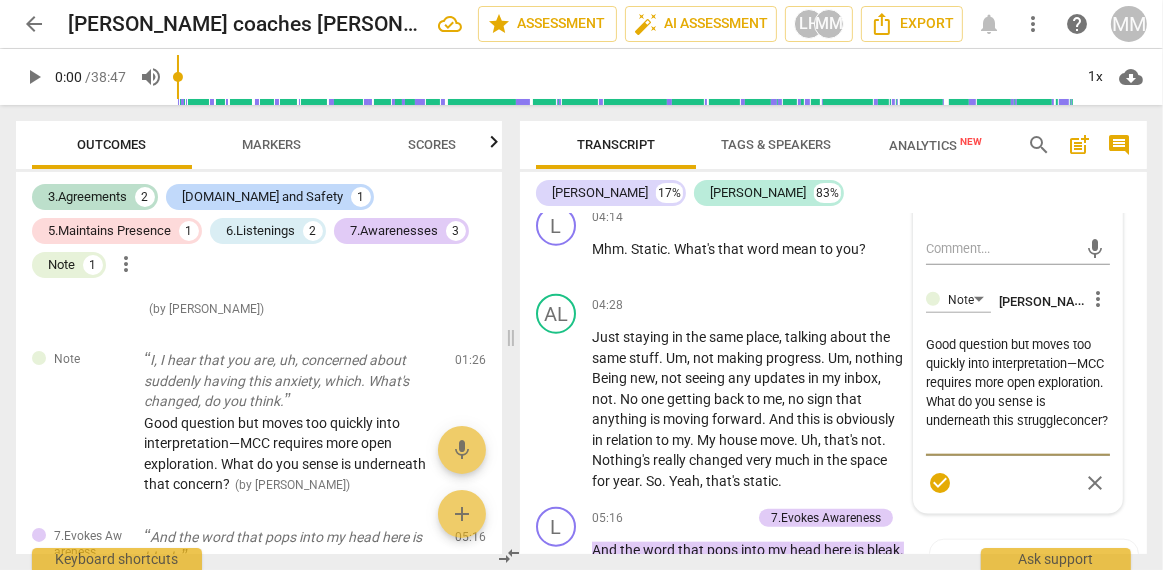 type on "Good question but moves too quickly into interpretation—MCC requires more open exploration. What do you sense is underneath this struggleconce?" 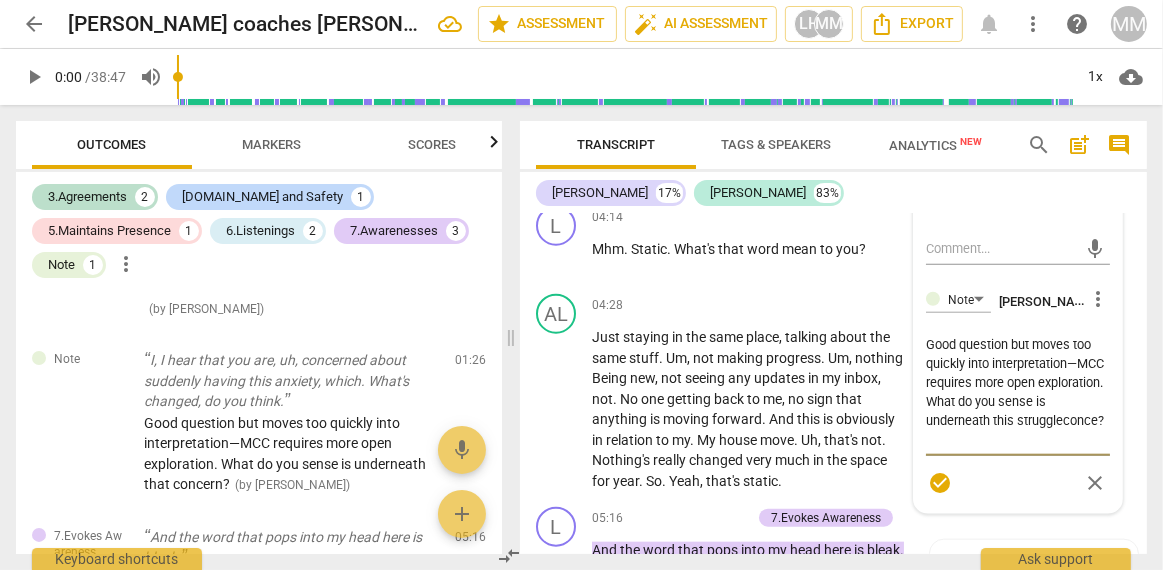 type on "Good question but moves too quickly into interpretation—MCC requires more open exploration. What do you sense is underneath this struggleconc?" 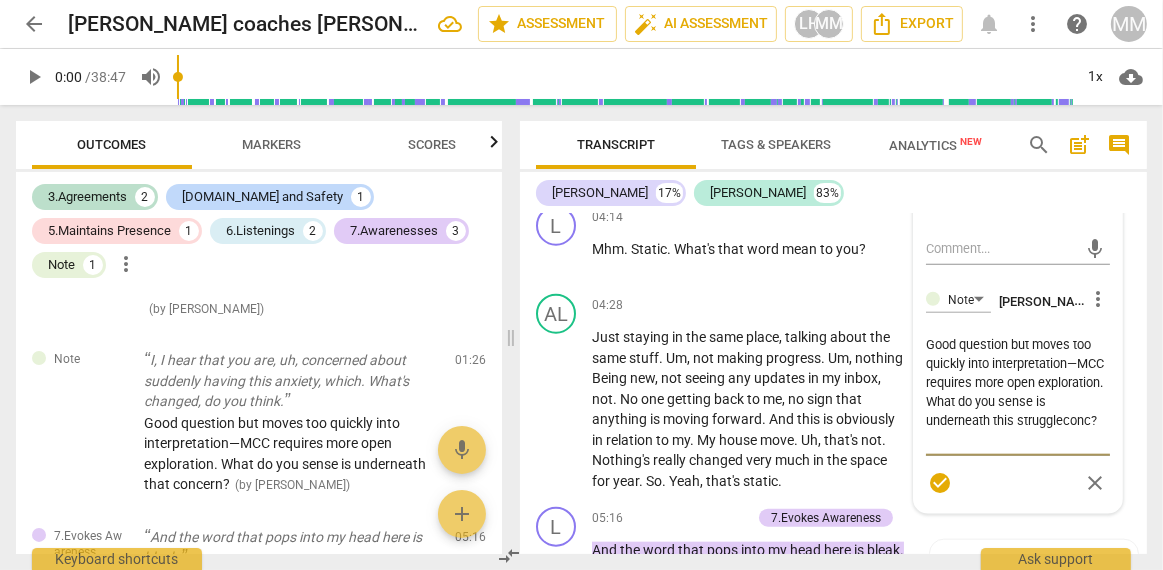 type on "Good question but moves too quickly into interpretation—MCC requires more open exploration. What do you sense is underneath this strugglecon?" 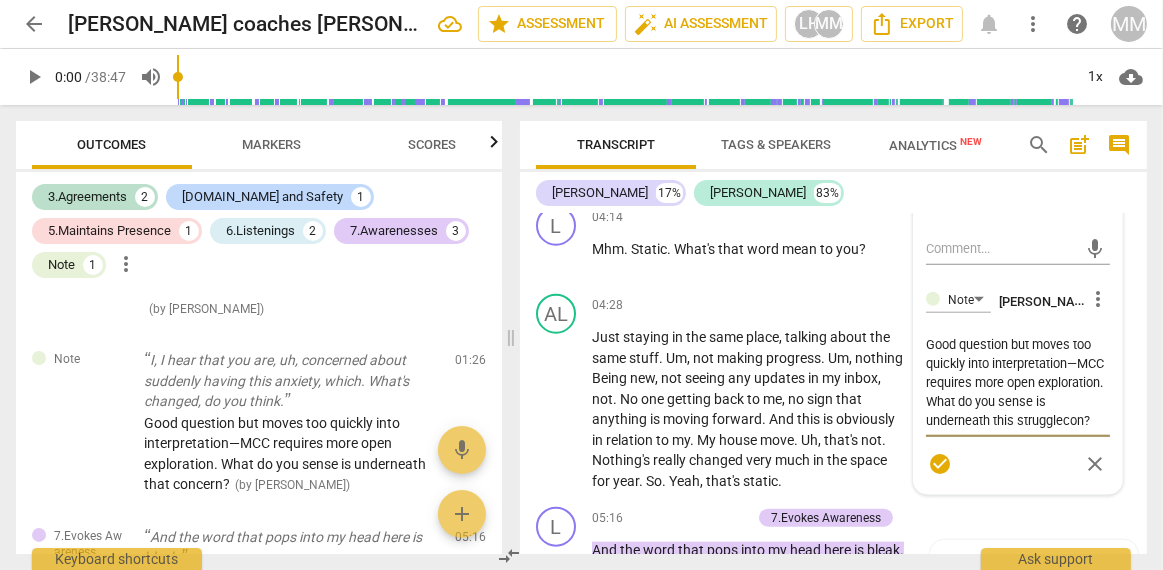 type on "Good question but moves too quickly into interpretation—MCC requires more open exploration. What do you sense is underneath this struggleco?" 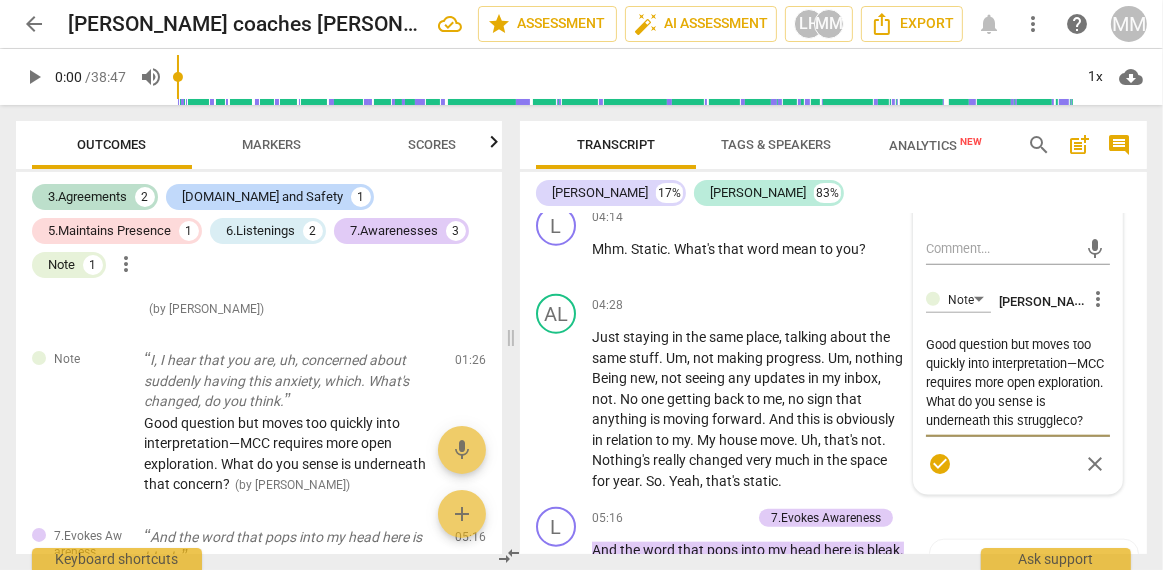 type on "Good question but moves too quickly into interpretation—MCC requires more open exploration. What do you sense is underneath this strugglec?" 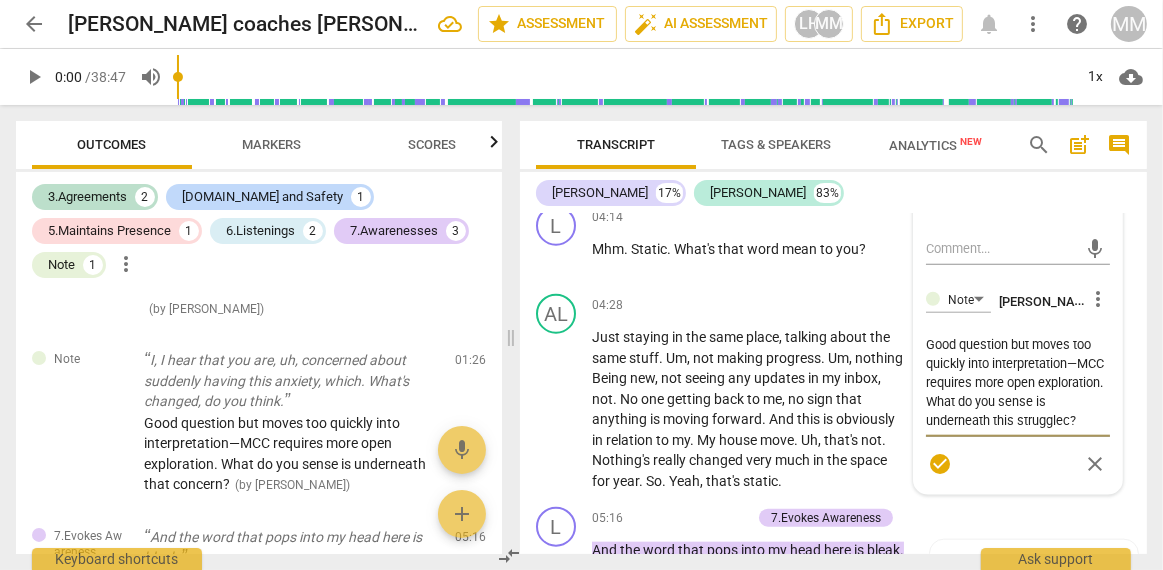 type on "Good question but moves too quickly into interpretation—MCC requires more open exploration. What do you sense is underneath this struggle?" 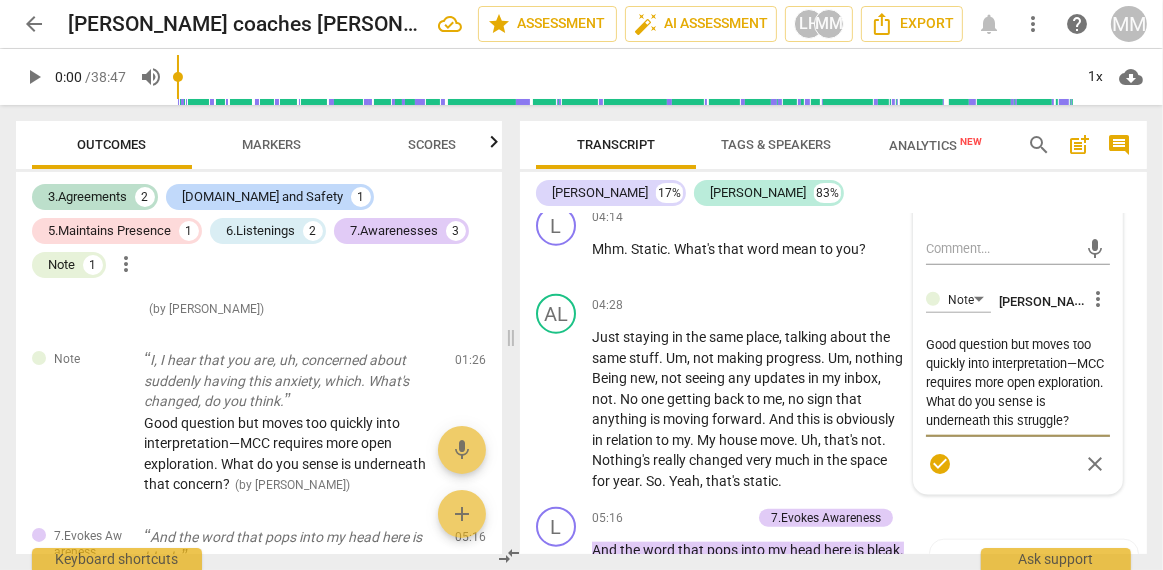 type on "Good question but moves too quickly into interpretation—MCC requires more open exploration. What do you sense is underneath this struggle?" 